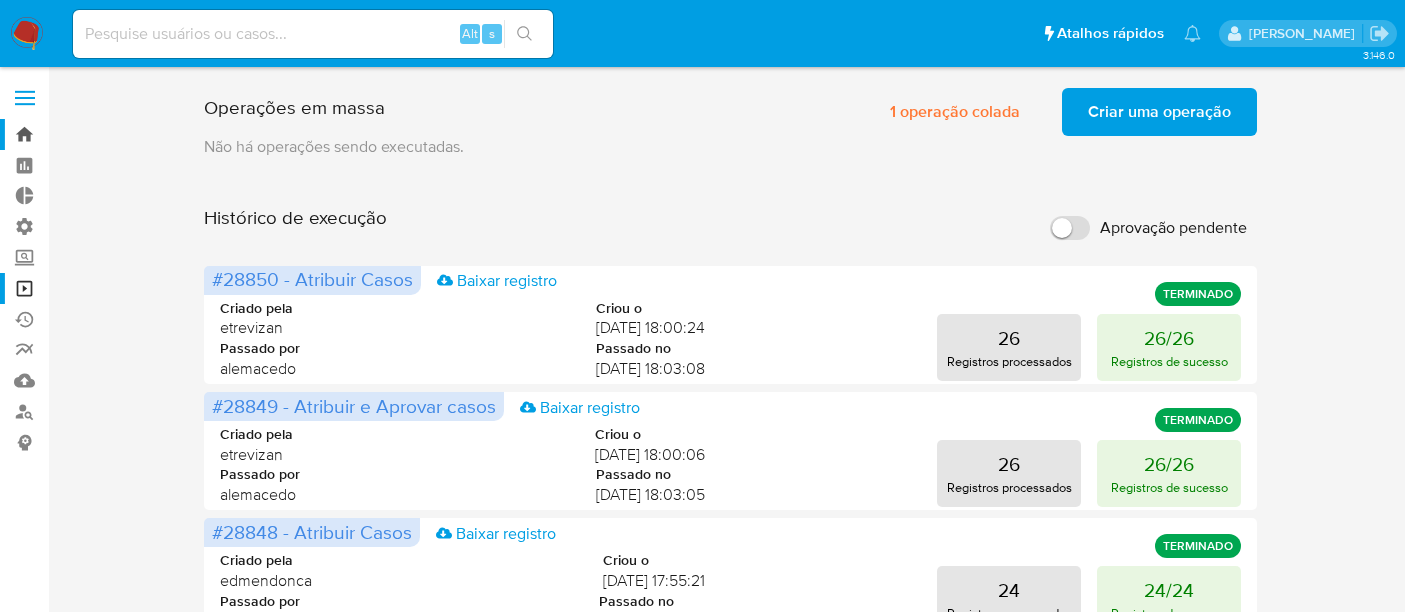 scroll, scrollTop: 0, scrollLeft: 0, axis: both 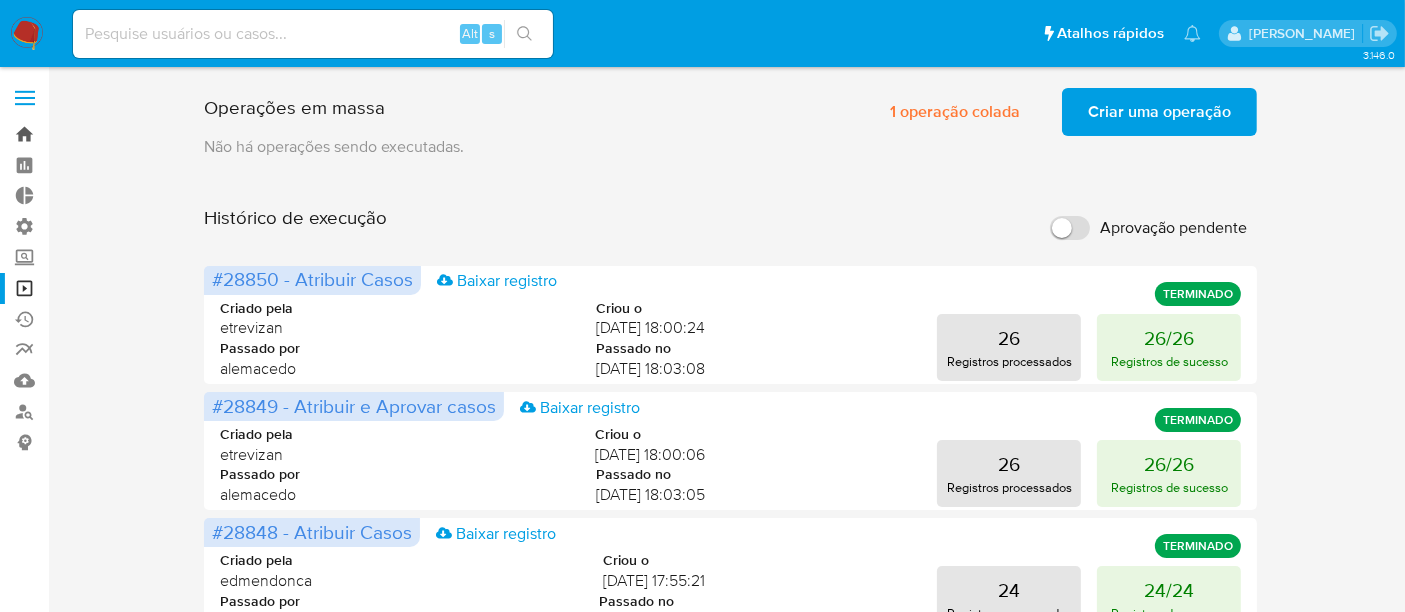 click on "Bandeja" at bounding box center (119, 134) 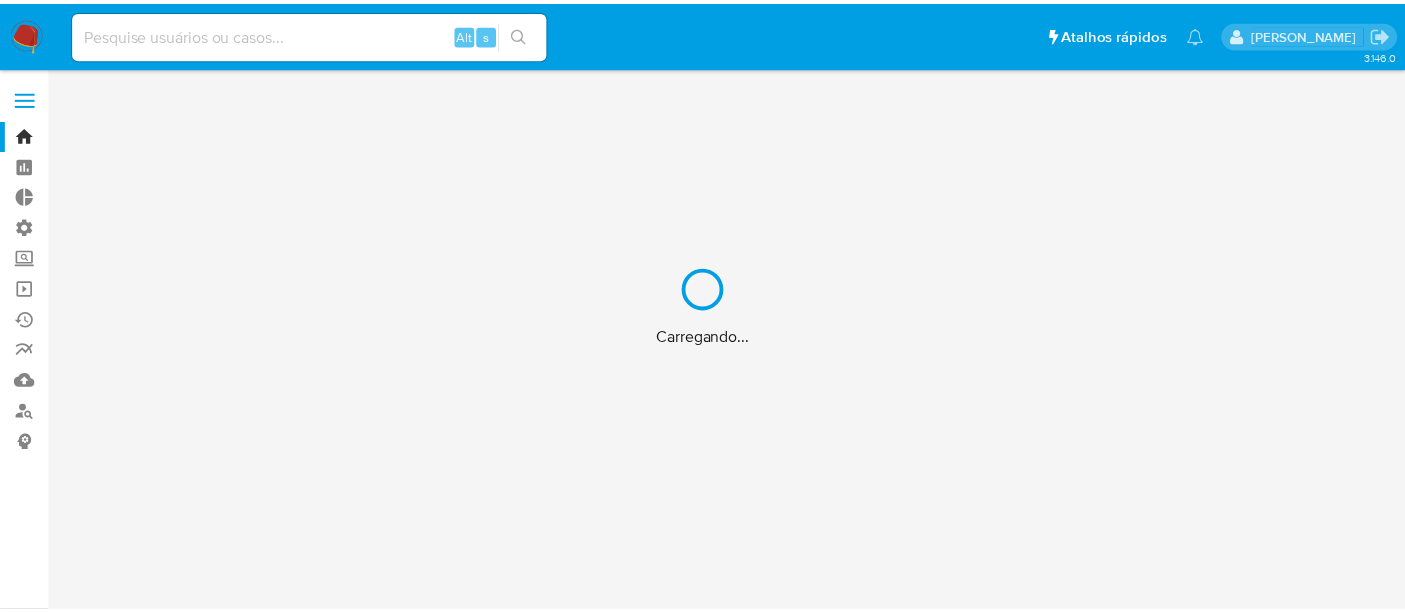 scroll, scrollTop: 0, scrollLeft: 0, axis: both 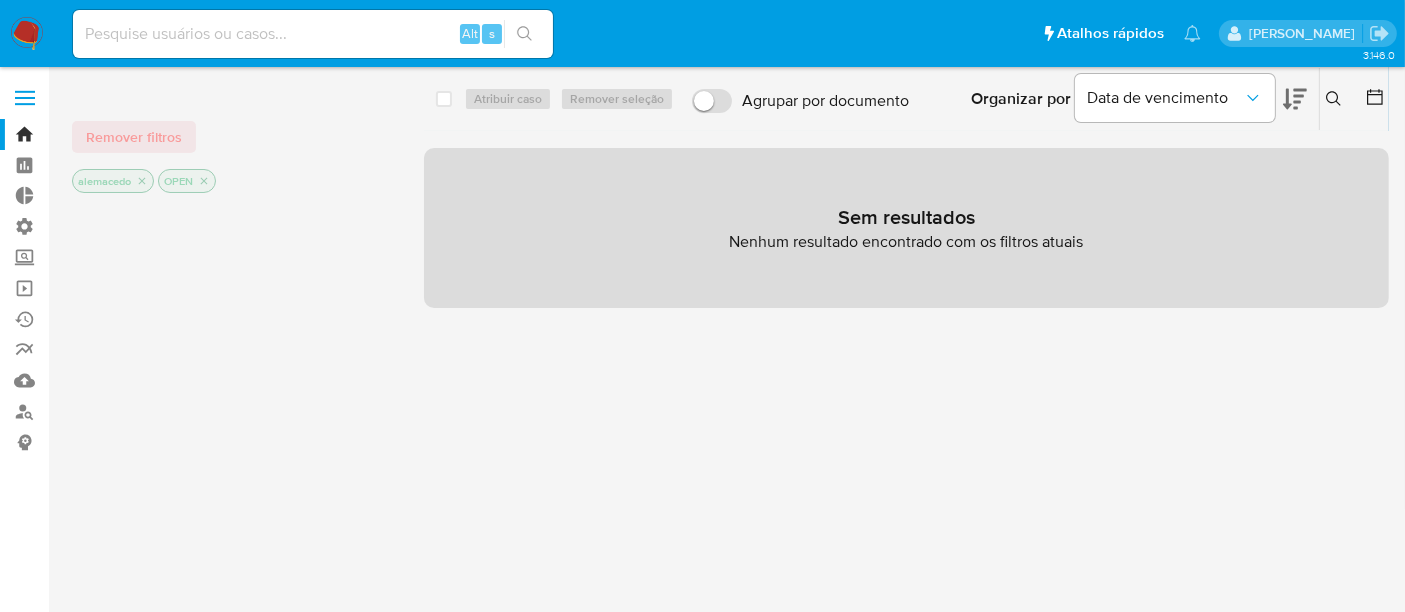 click on "Remover filtros" at bounding box center (134, 137) 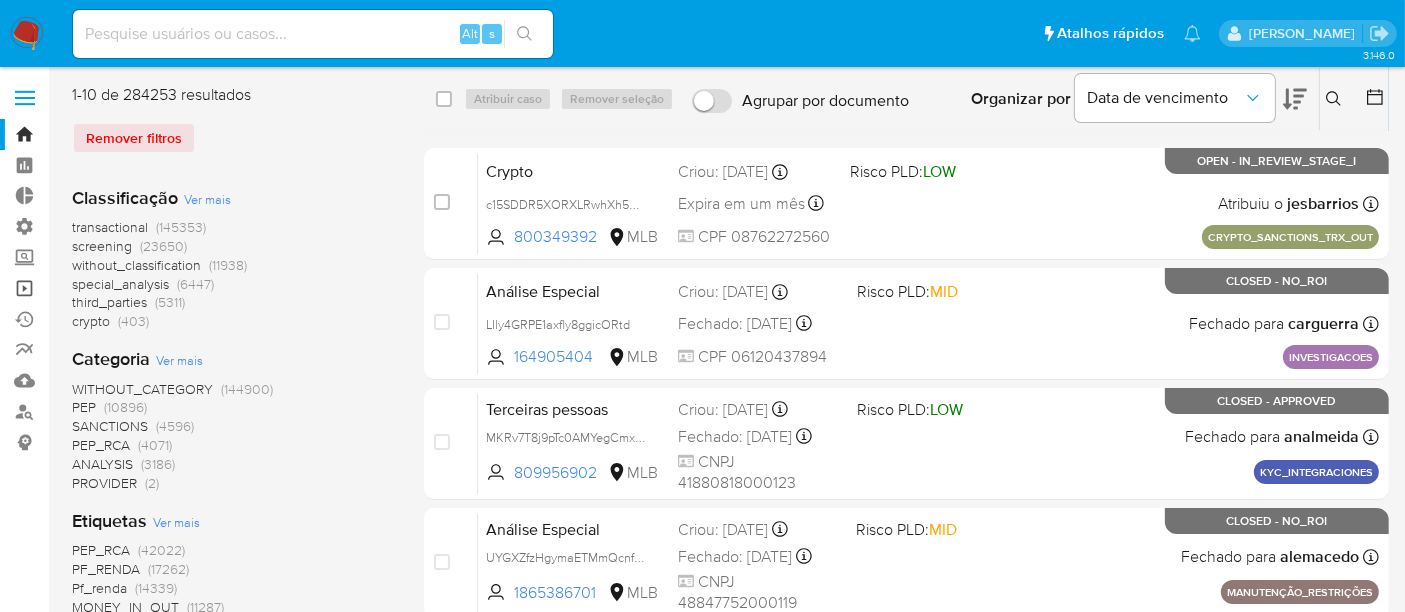 click on "Operações em massa" at bounding box center [119, 288] 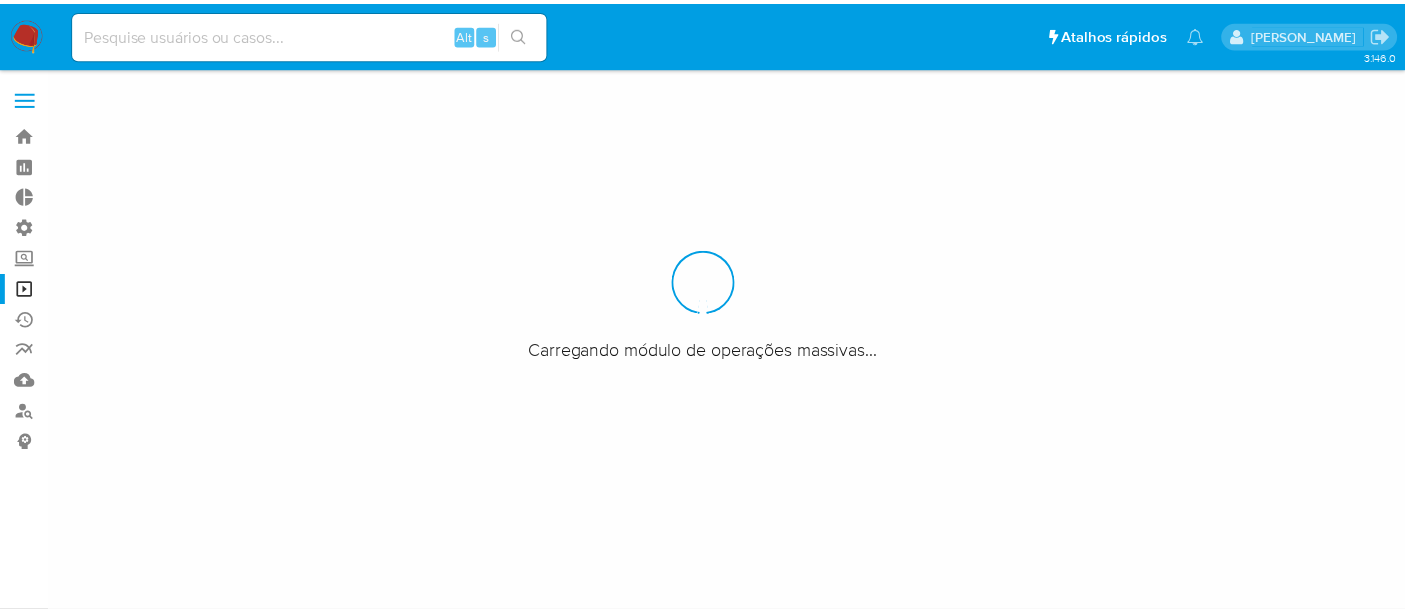 scroll, scrollTop: 0, scrollLeft: 0, axis: both 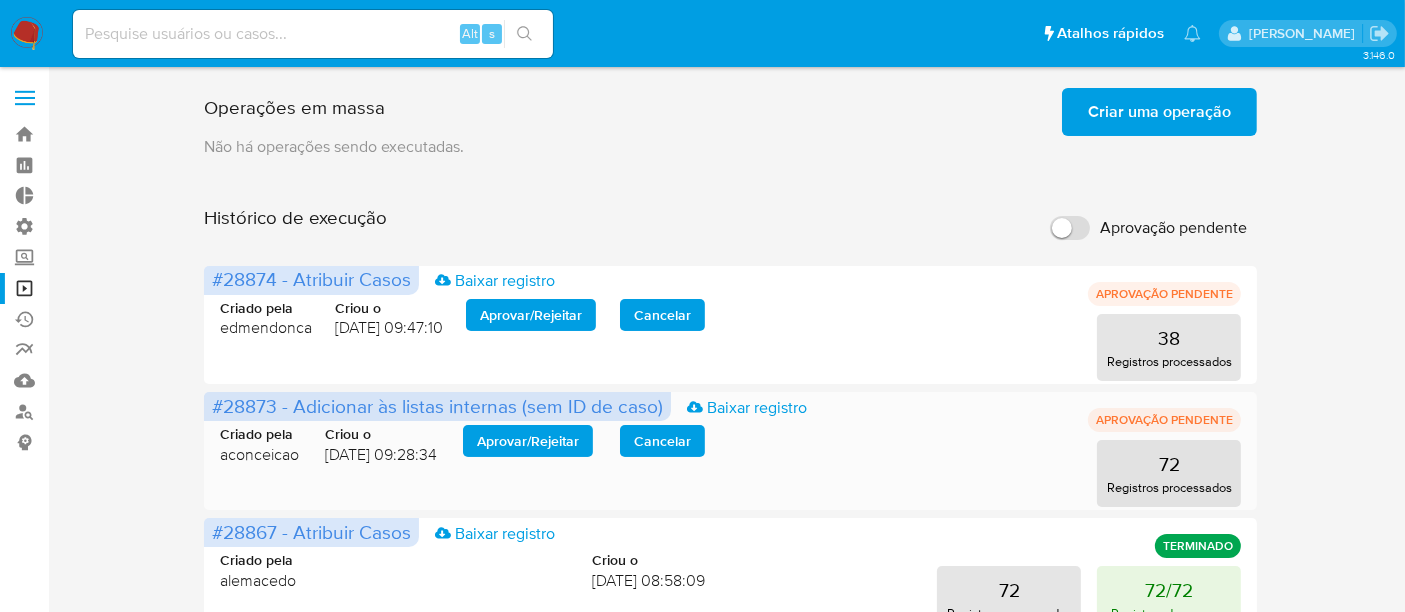 click on "Aprovar  /  Rejeitar" at bounding box center [528, 441] 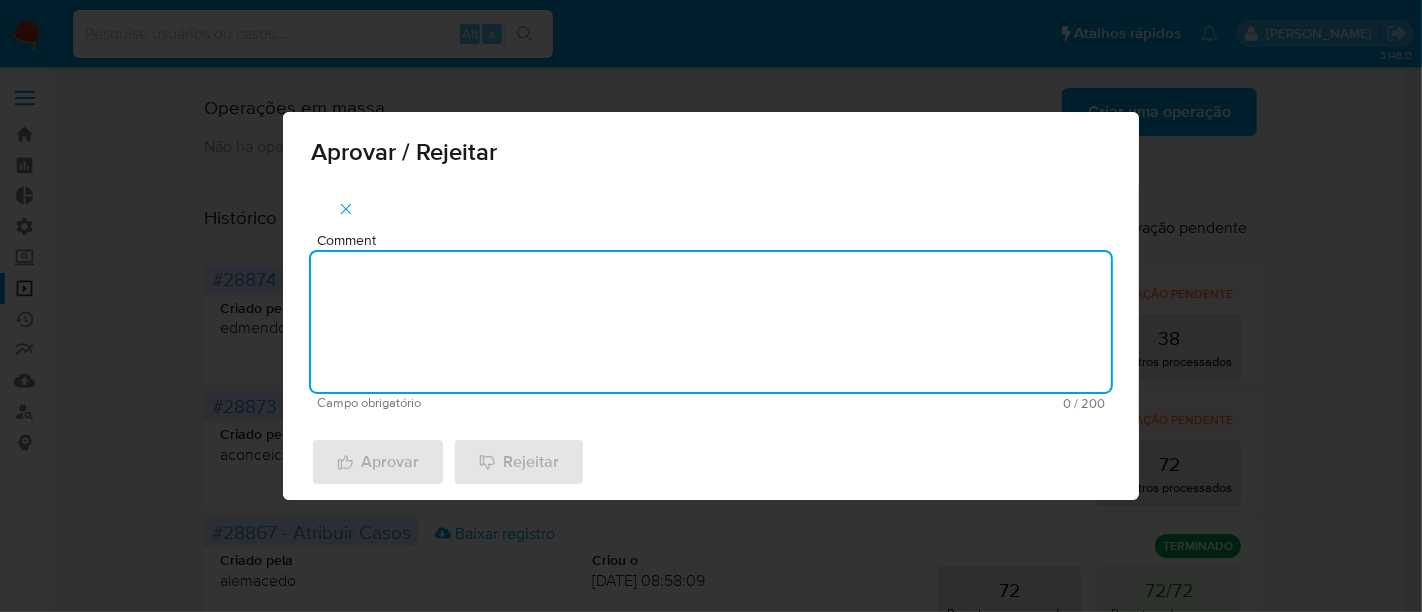 click on "Comment" at bounding box center (711, 322) 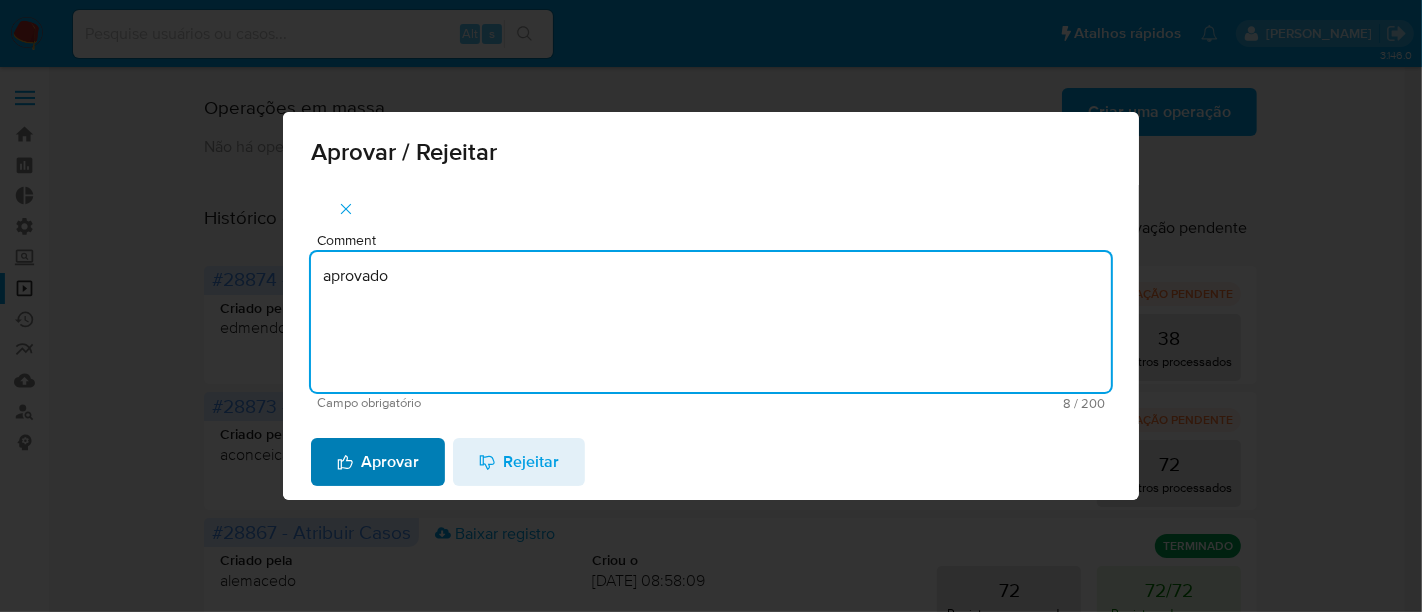 type on "aprovado" 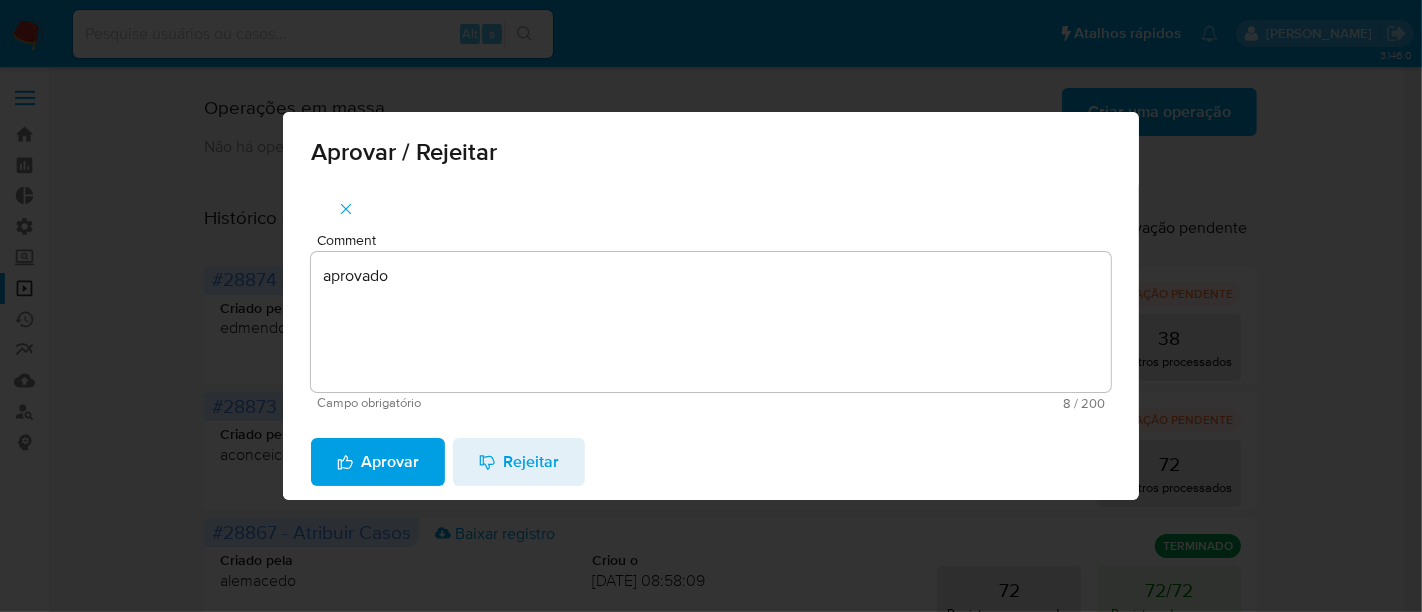 click on "Aprovar" at bounding box center [378, 462] 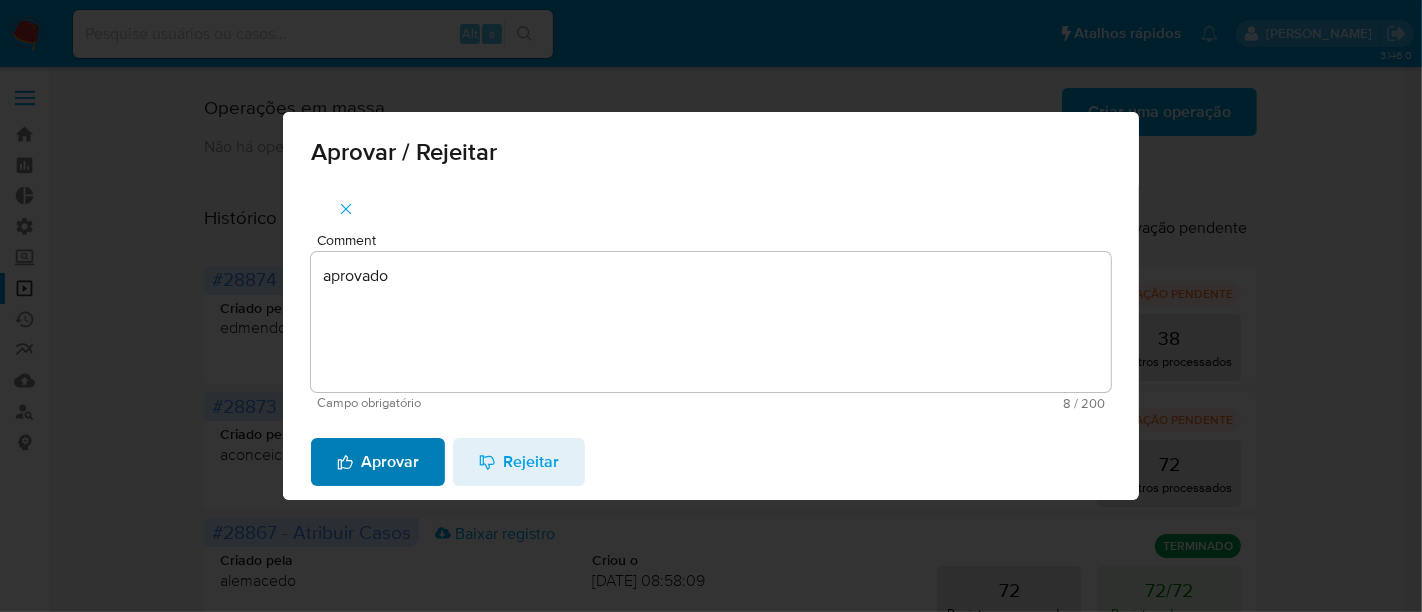 type 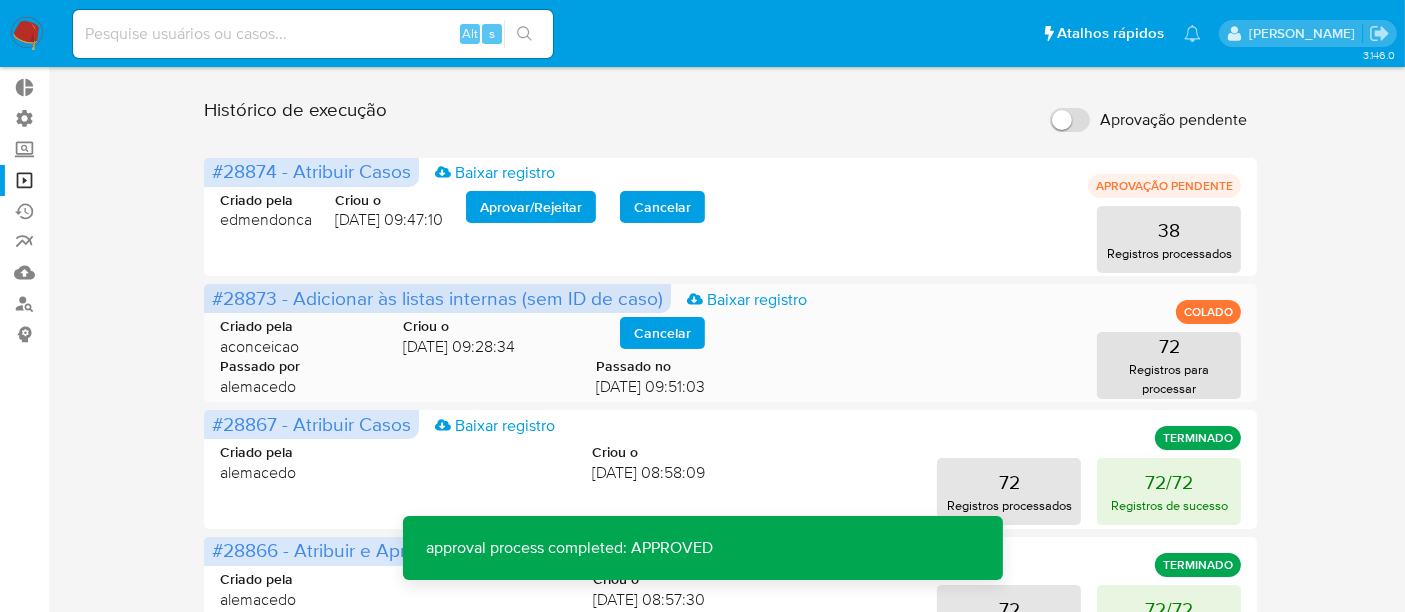 scroll, scrollTop: 0, scrollLeft: 0, axis: both 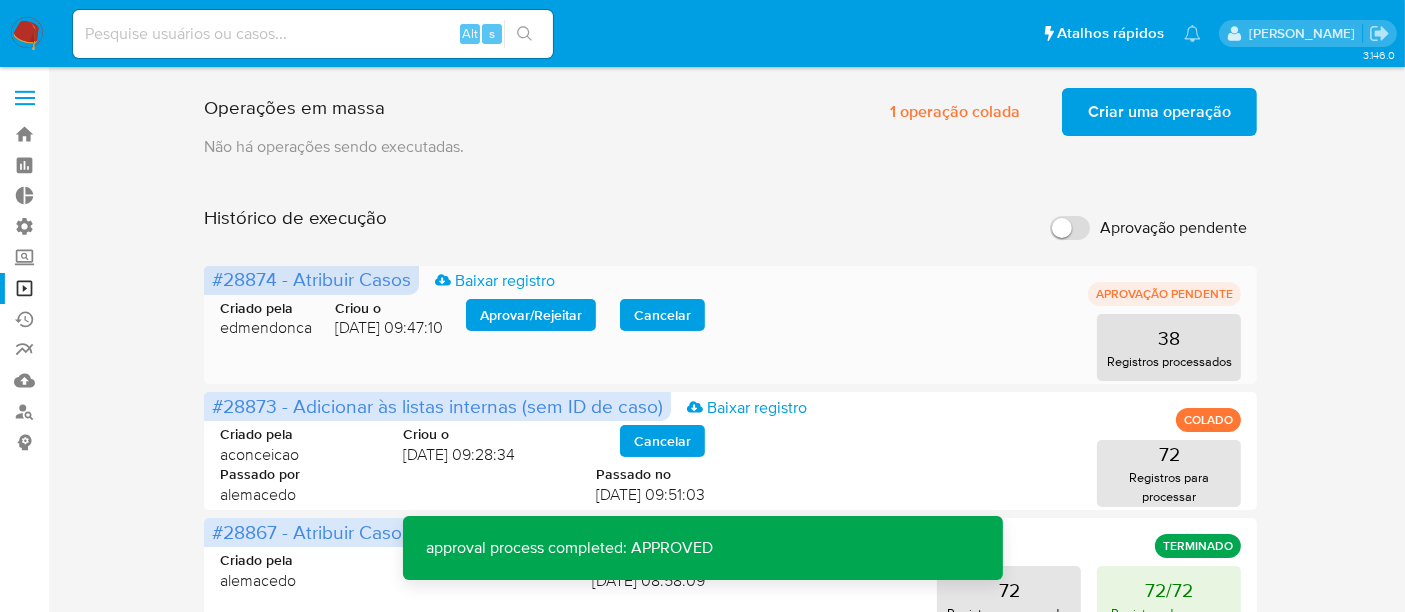 click on "Aprovar  /  Rejeitar" at bounding box center [531, 315] 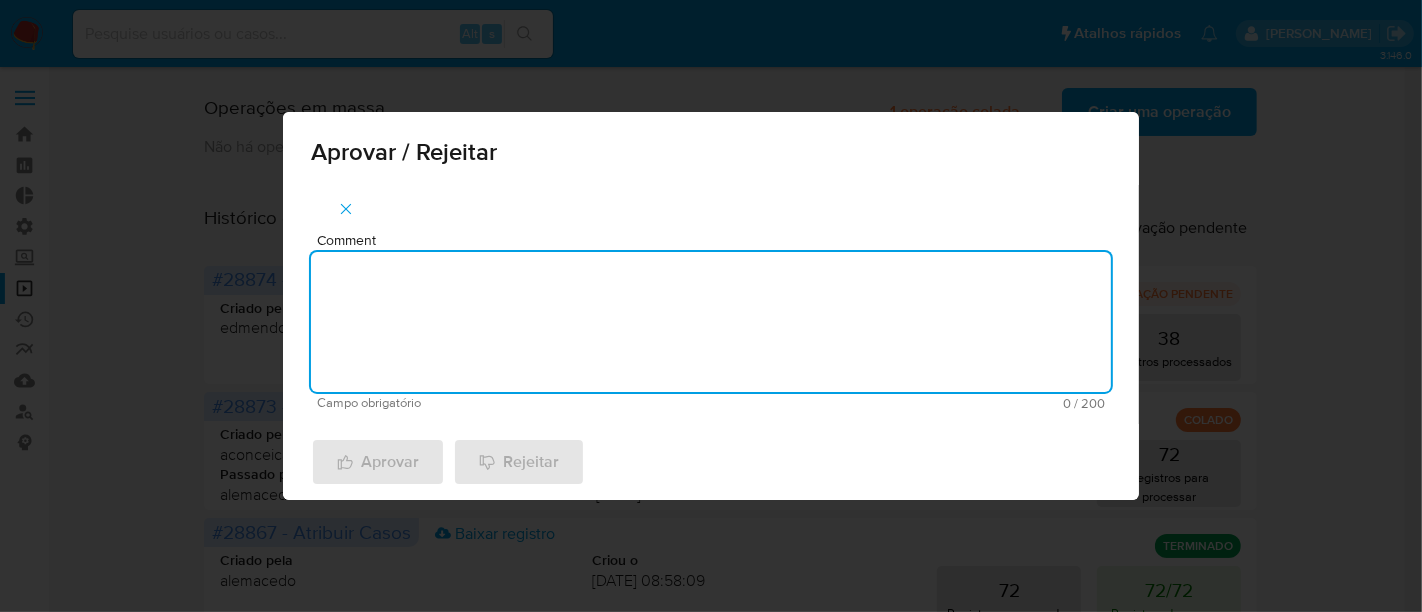 click on "Comment" at bounding box center [711, 322] 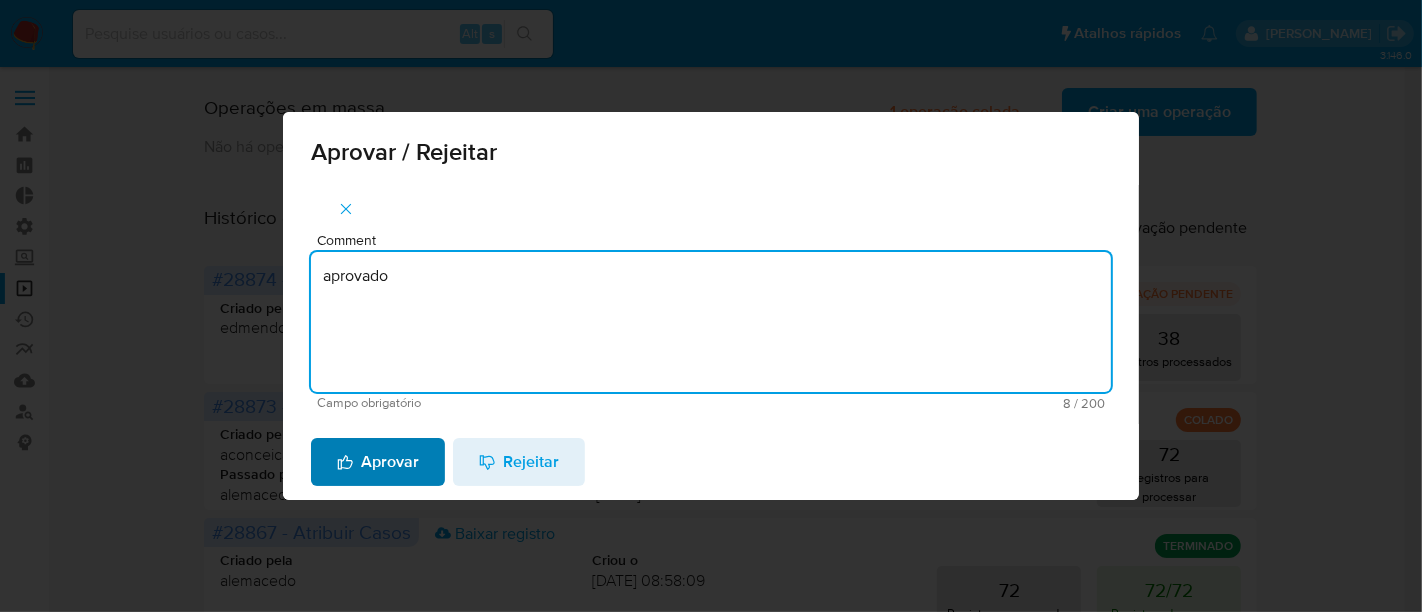 type on "aprovado" 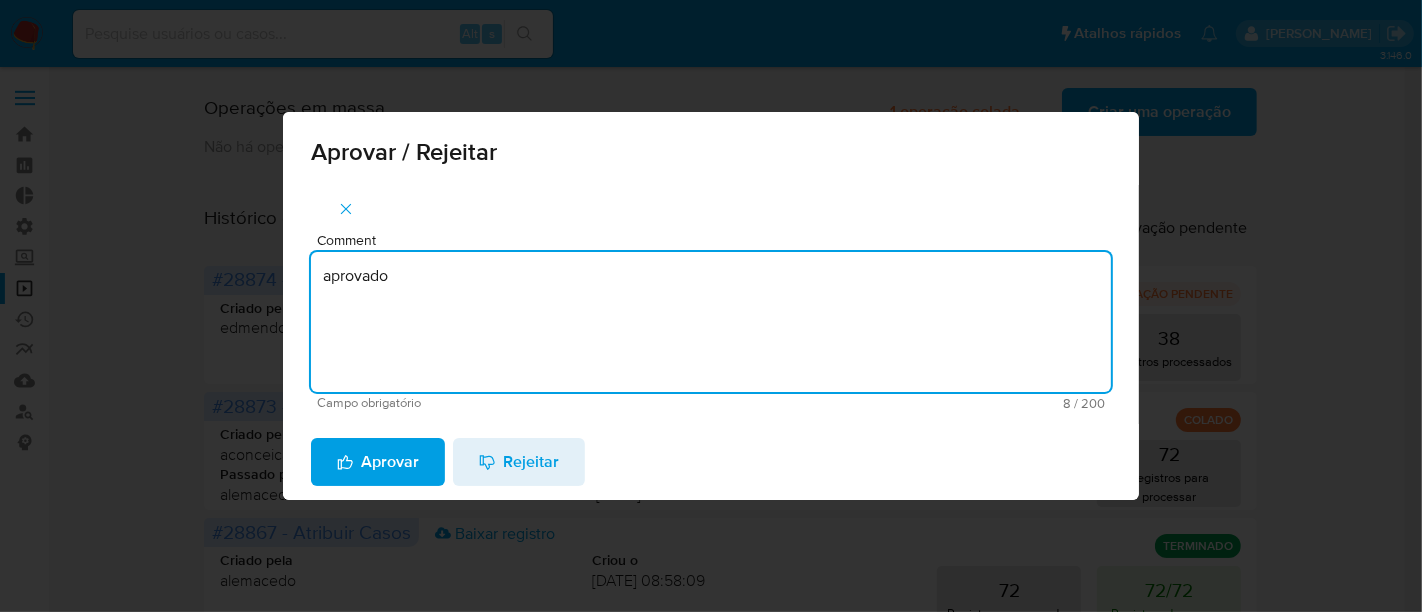 drag, startPoint x: 382, startPoint y: 453, endPoint x: 581, endPoint y: 542, distance: 217.9954 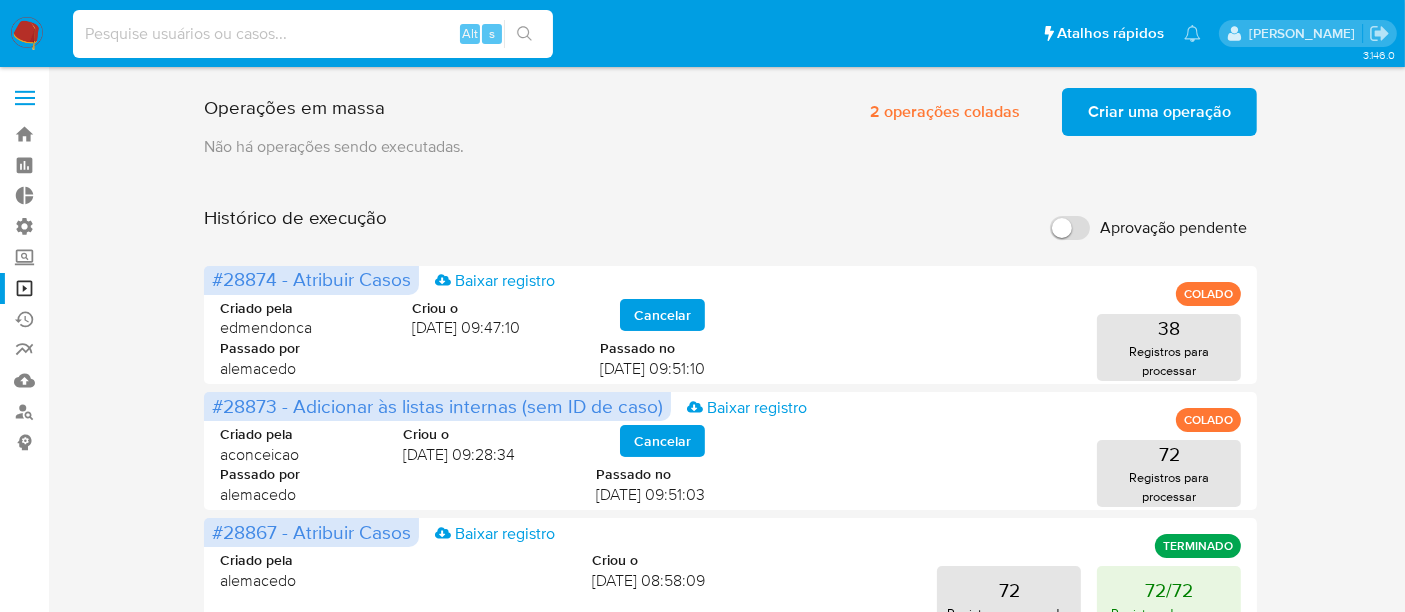 drag, startPoint x: 193, startPoint y: 44, endPoint x: 190, endPoint y: 34, distance: 10.440307 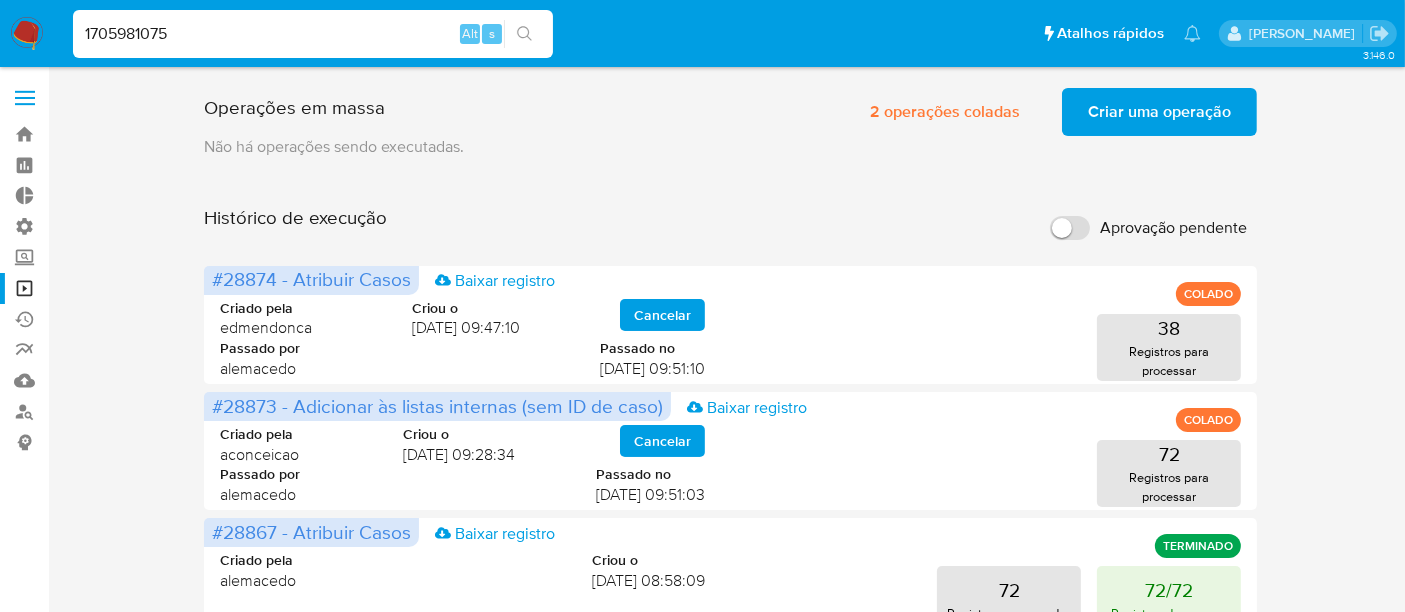 type on "1705981075" 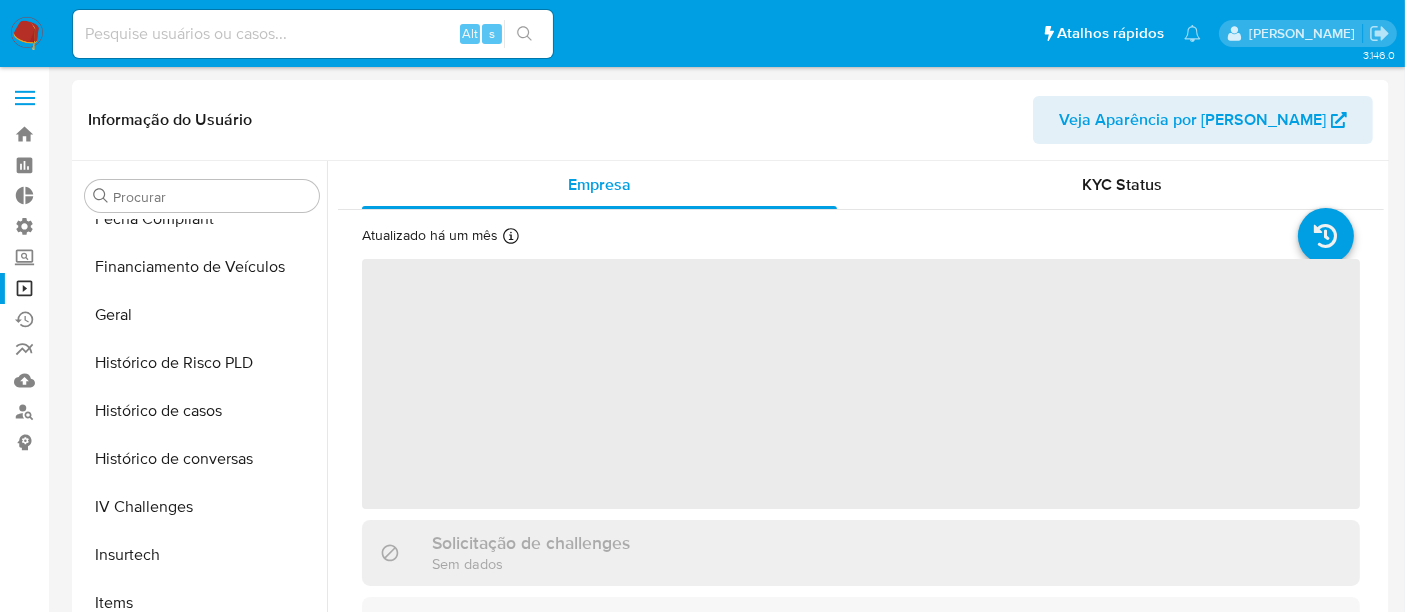 scroll, scrollTop: 844, scrollLeft: 0, axis: vertical 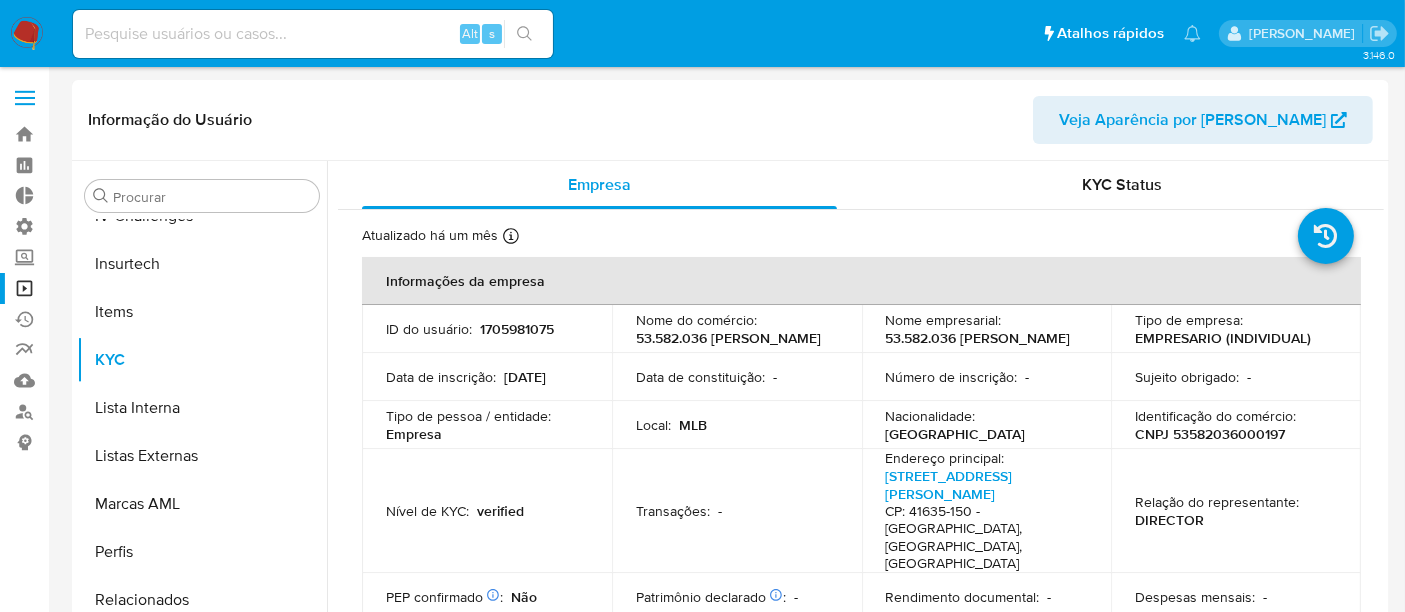 select on "10" 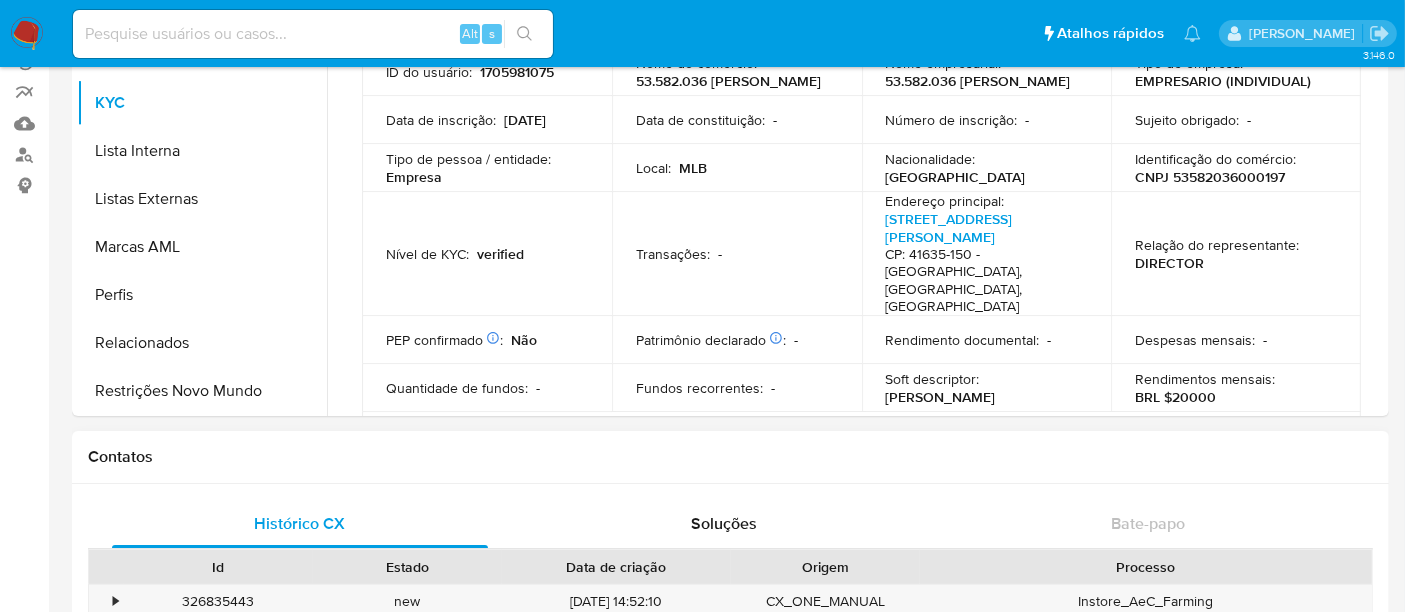 scroll, scrollTop: 333, scrollLeft: 0, axis: vertical 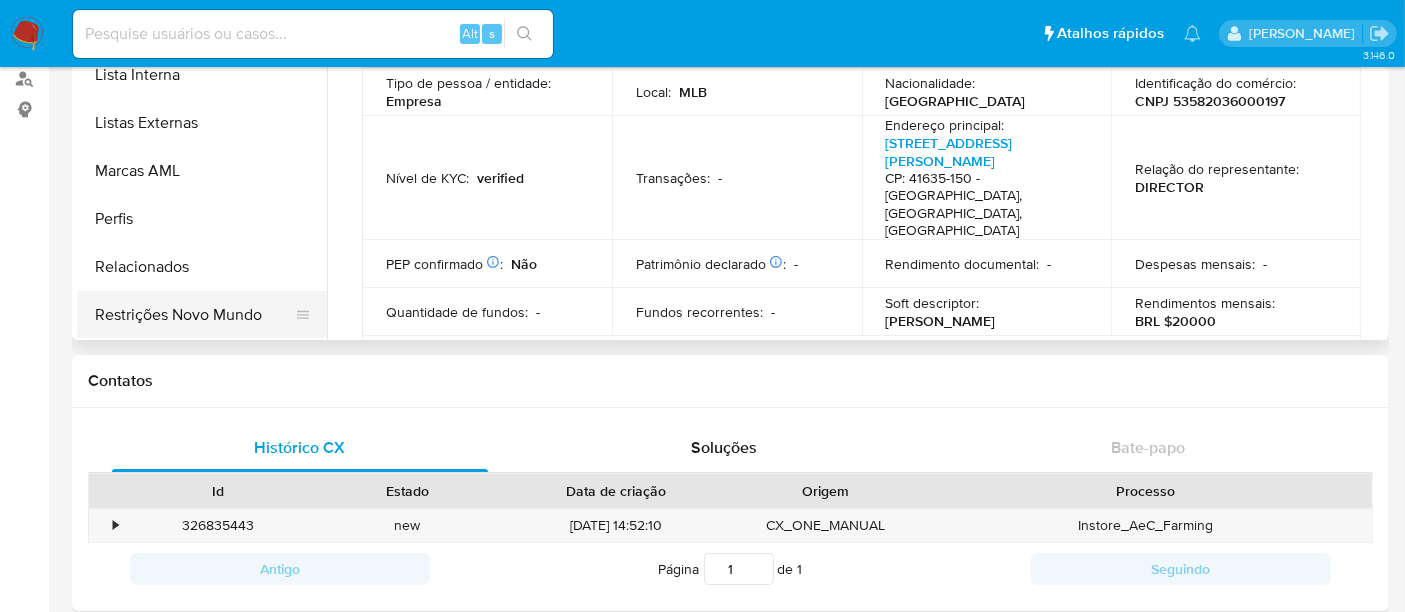 click on "Restrições Novo Mundo" at bounding box center (194, 315) 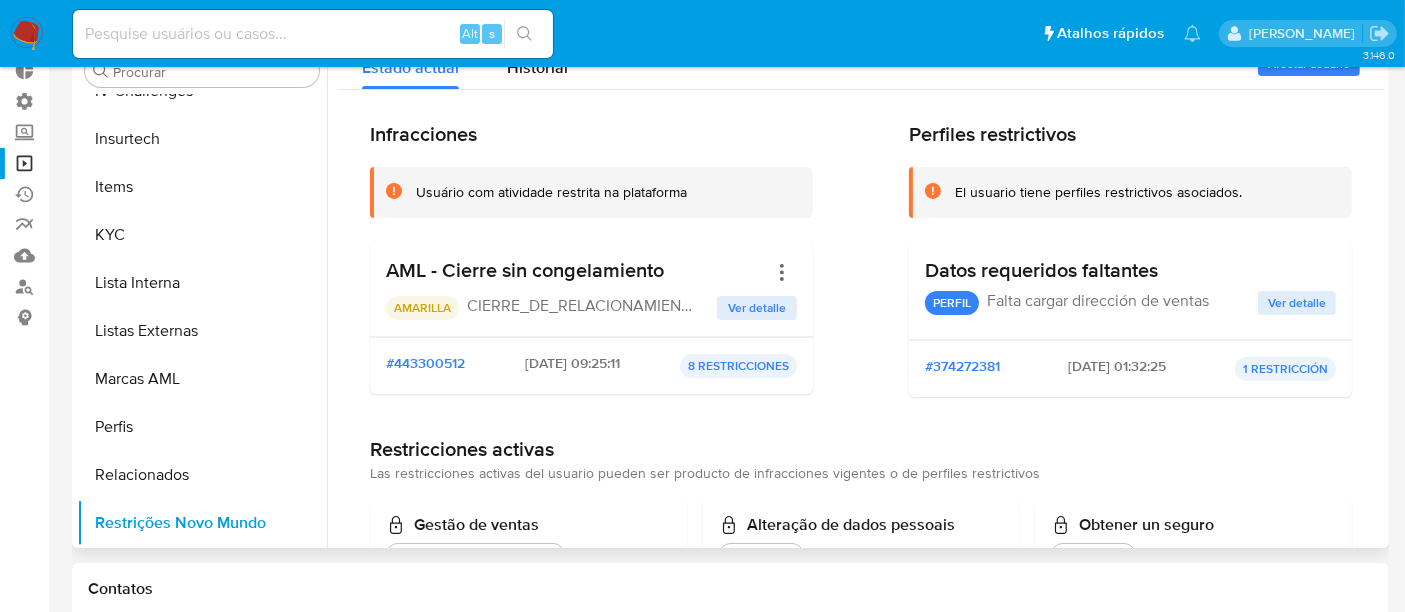 scroll, scrollTop: 0, scrollLeft: 0, axis: both 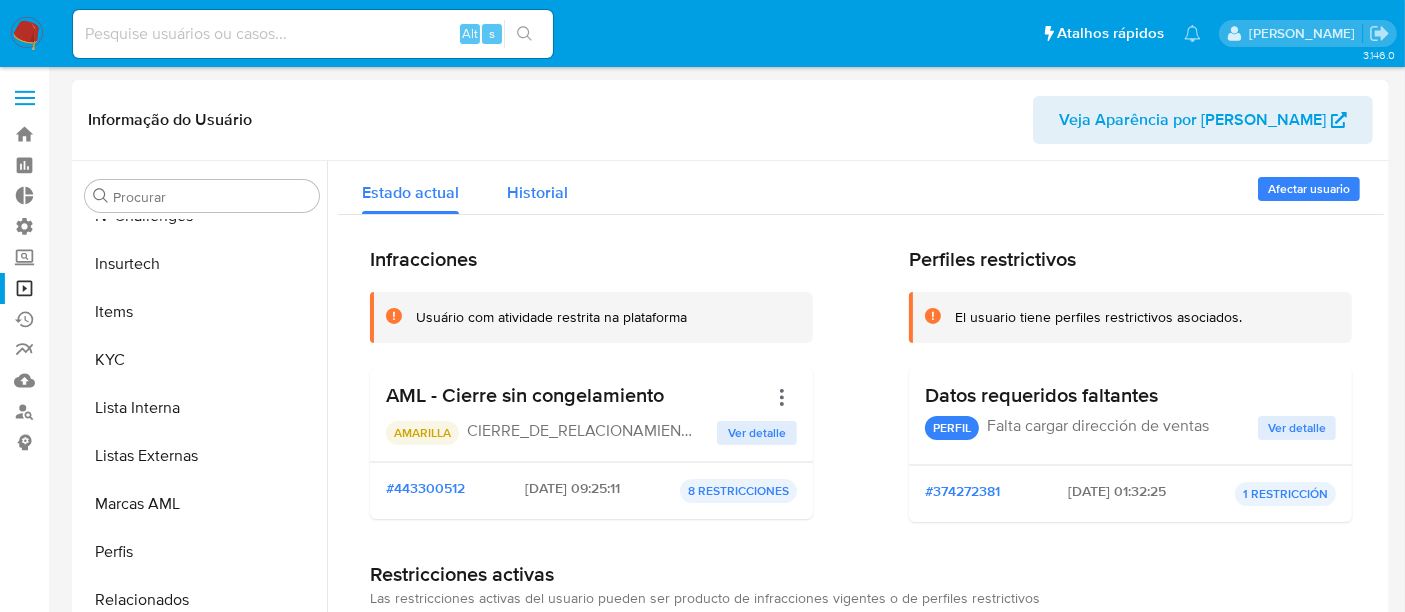 click on "Historial" at bounding box center [537, 187] 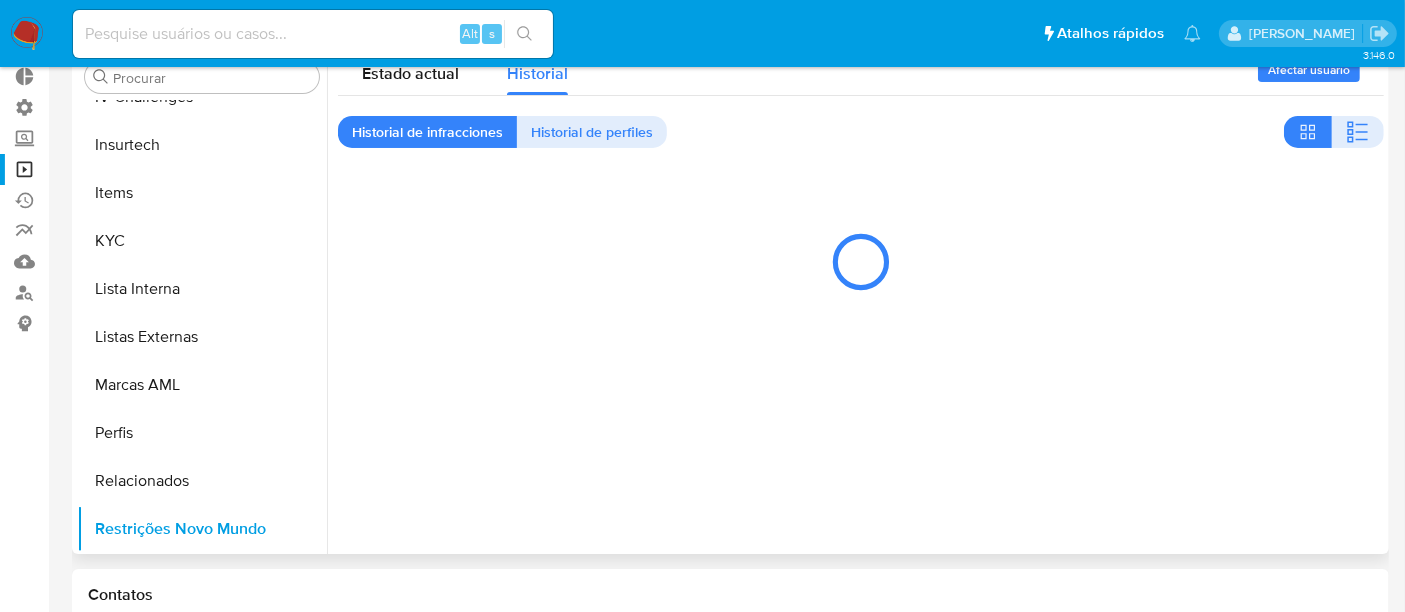 scroll, scrollTop: 222, scrollLeft: 0, axis: vertical 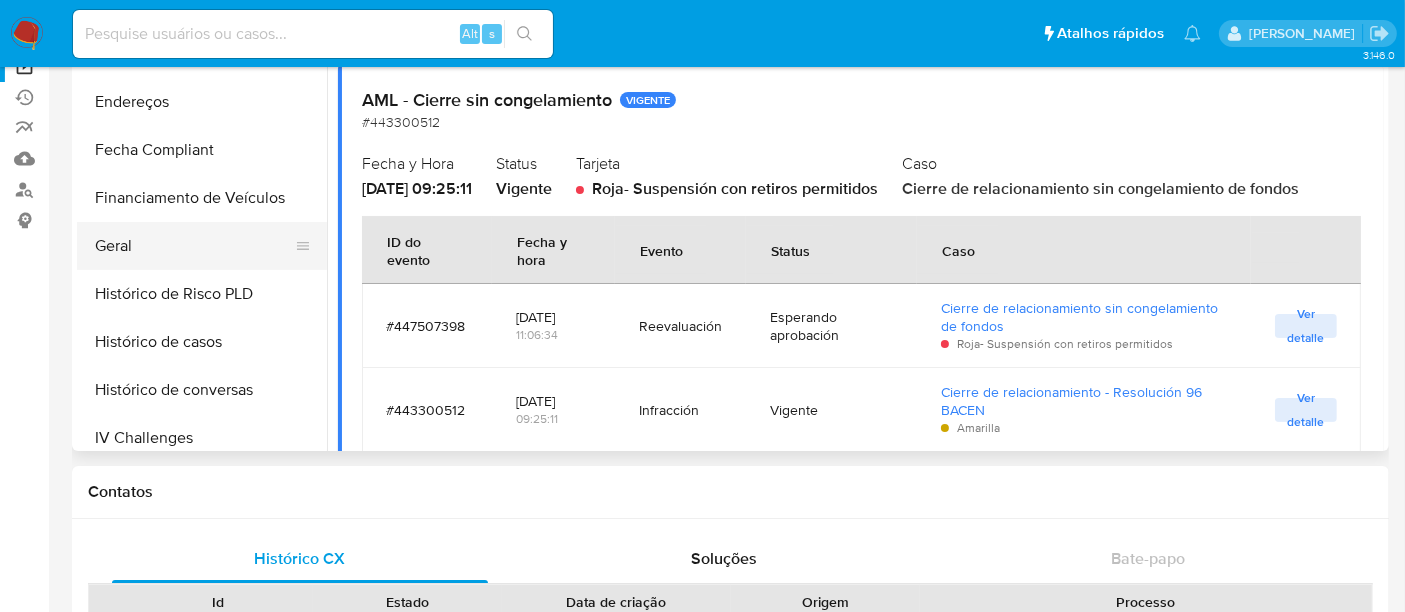 click on "Geral" at bounding box center [194, 246] 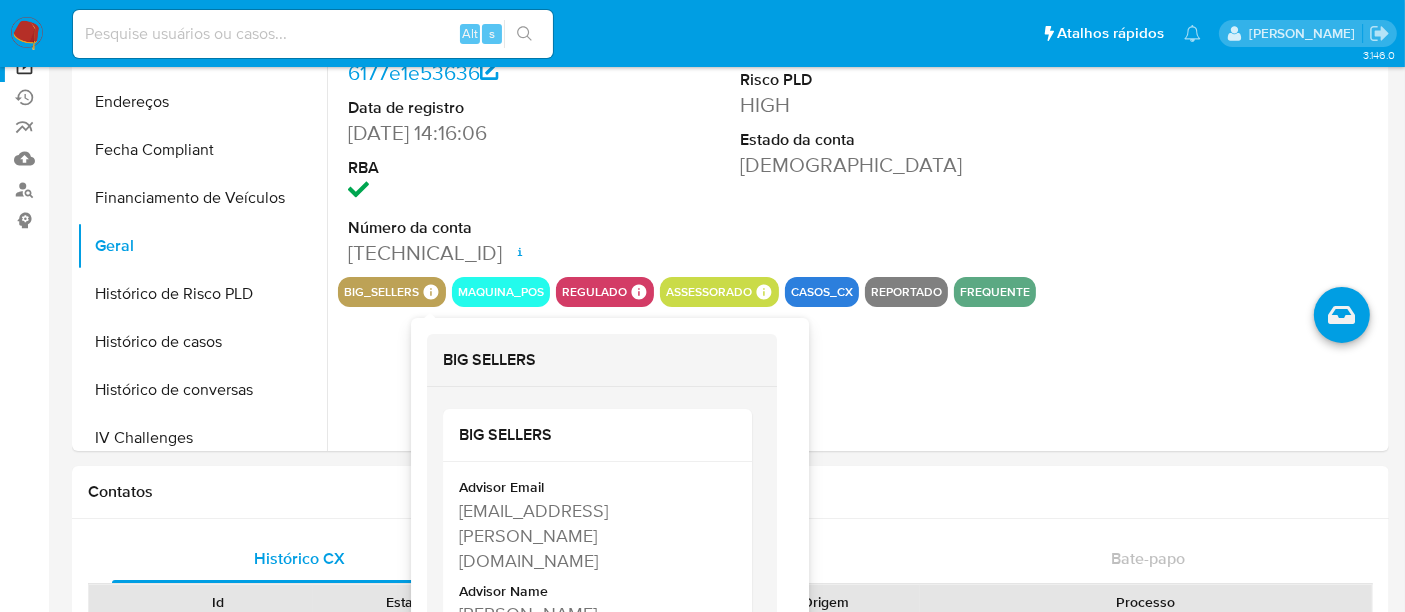 scroll, scrollTop: 0, scrollLeft: 0, axis: both 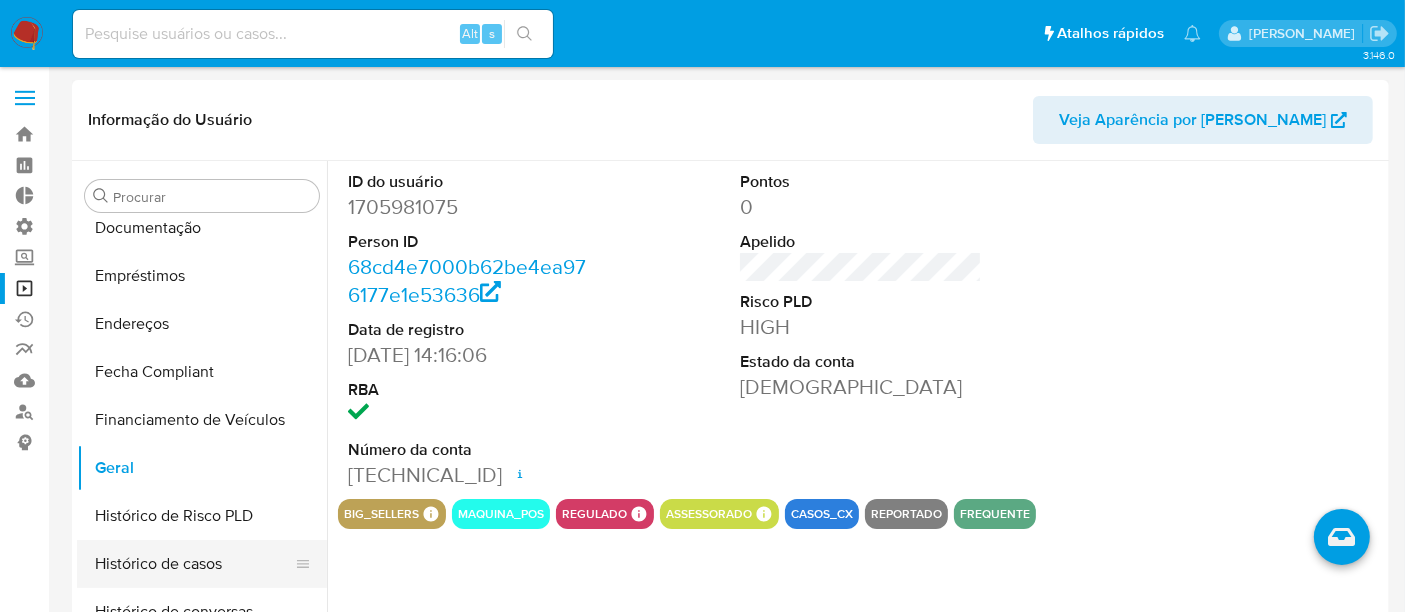 click on "Histórico de casos" at bounding box center (194, 564) 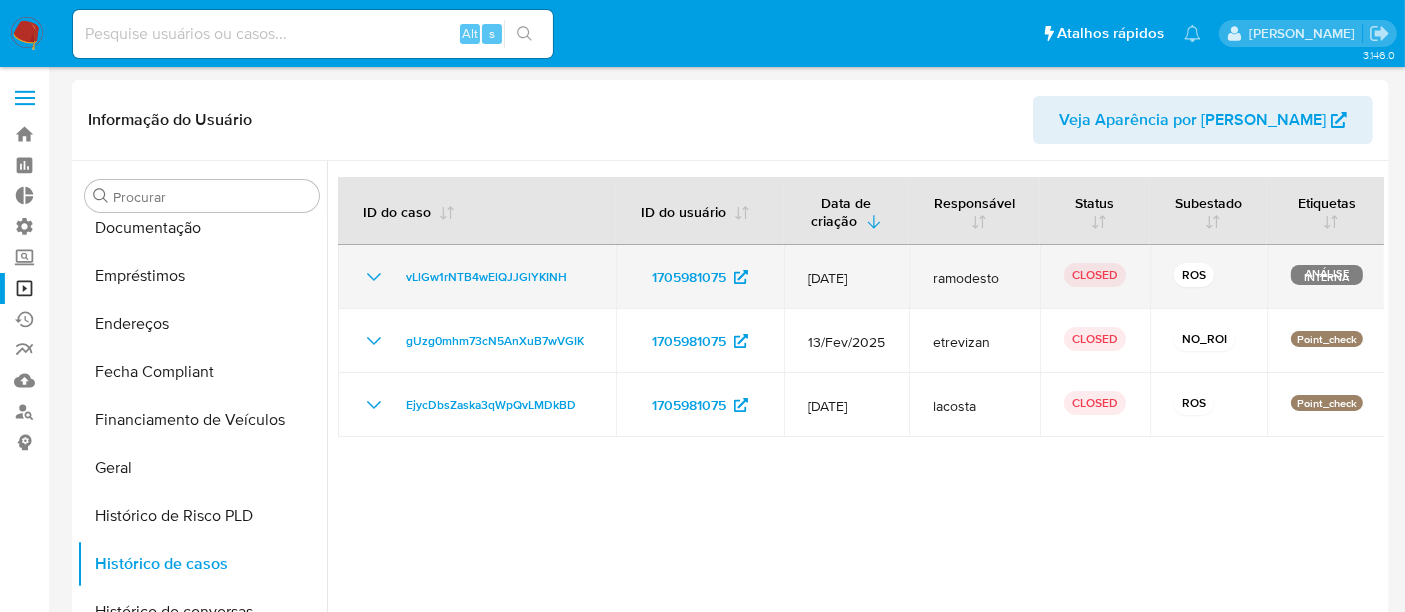 click 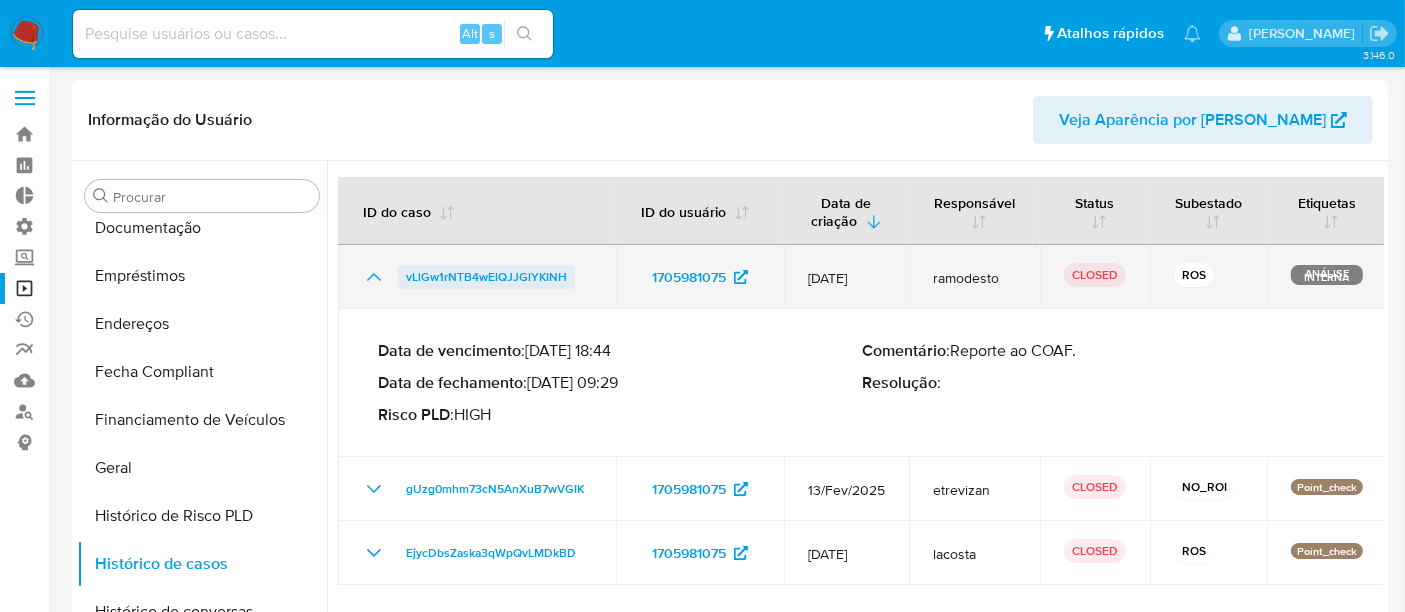 click on "vLlGw1rNTB4wElQJJGlYKINH" at bounding box center (486, 277) 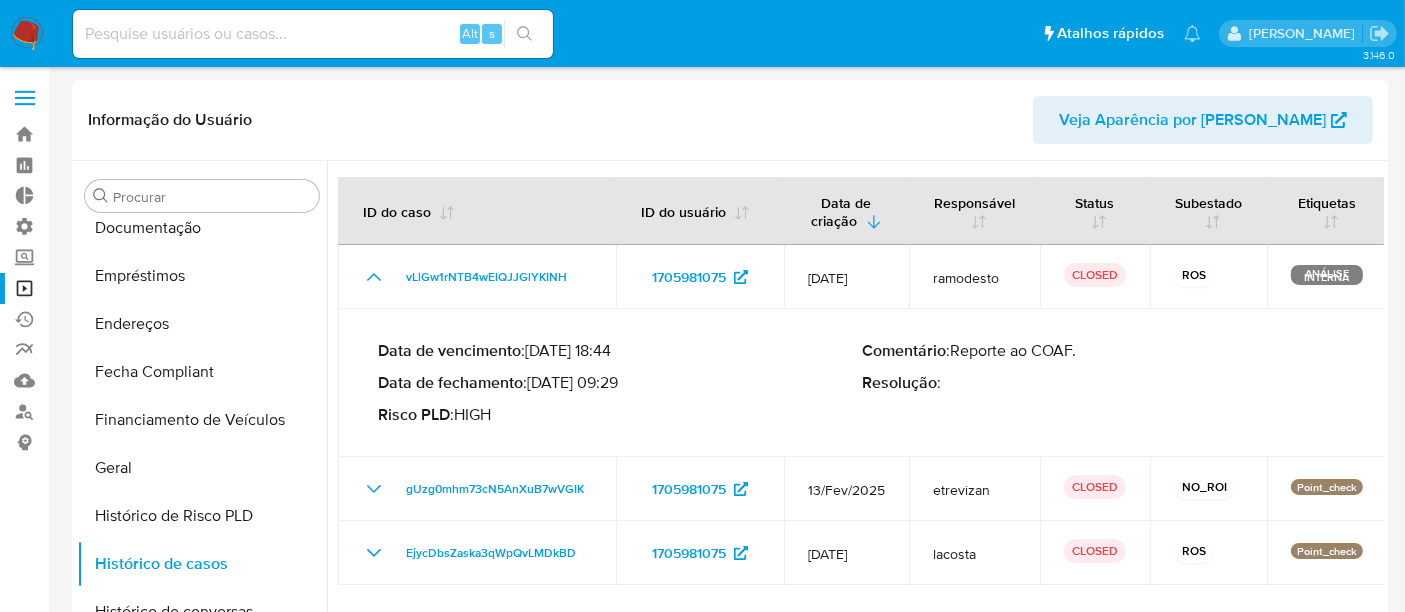 click at bounding box center [313, 34] 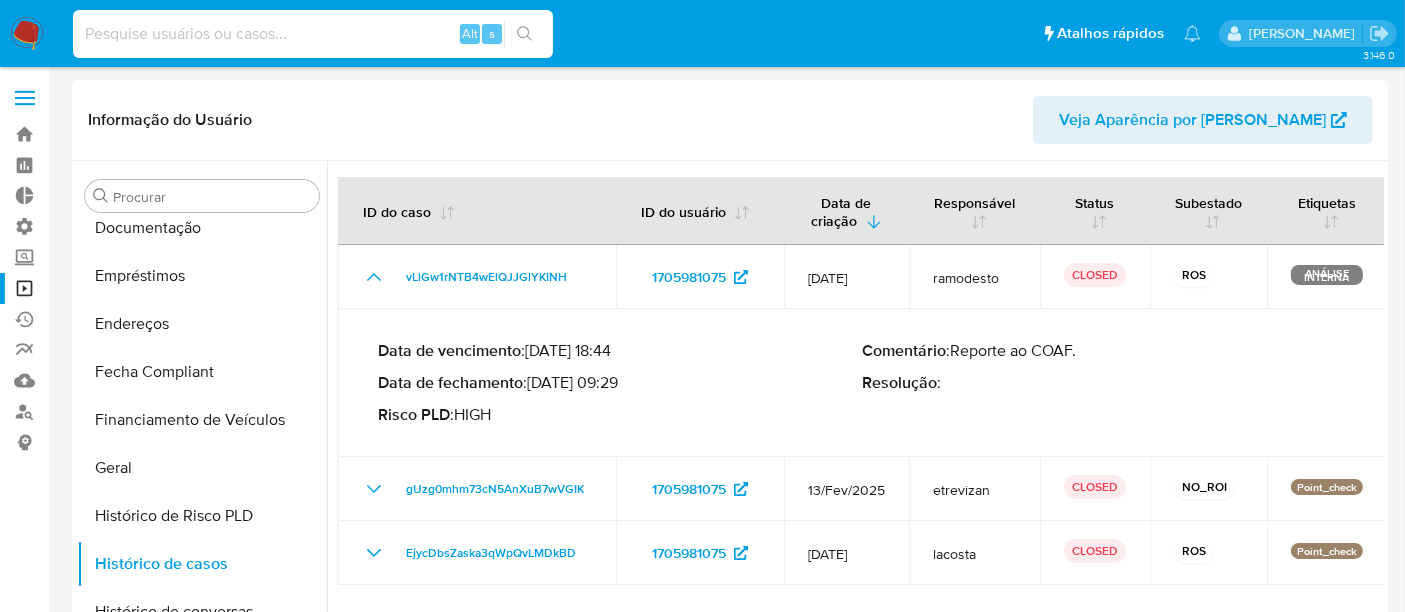 paste on "474969892" 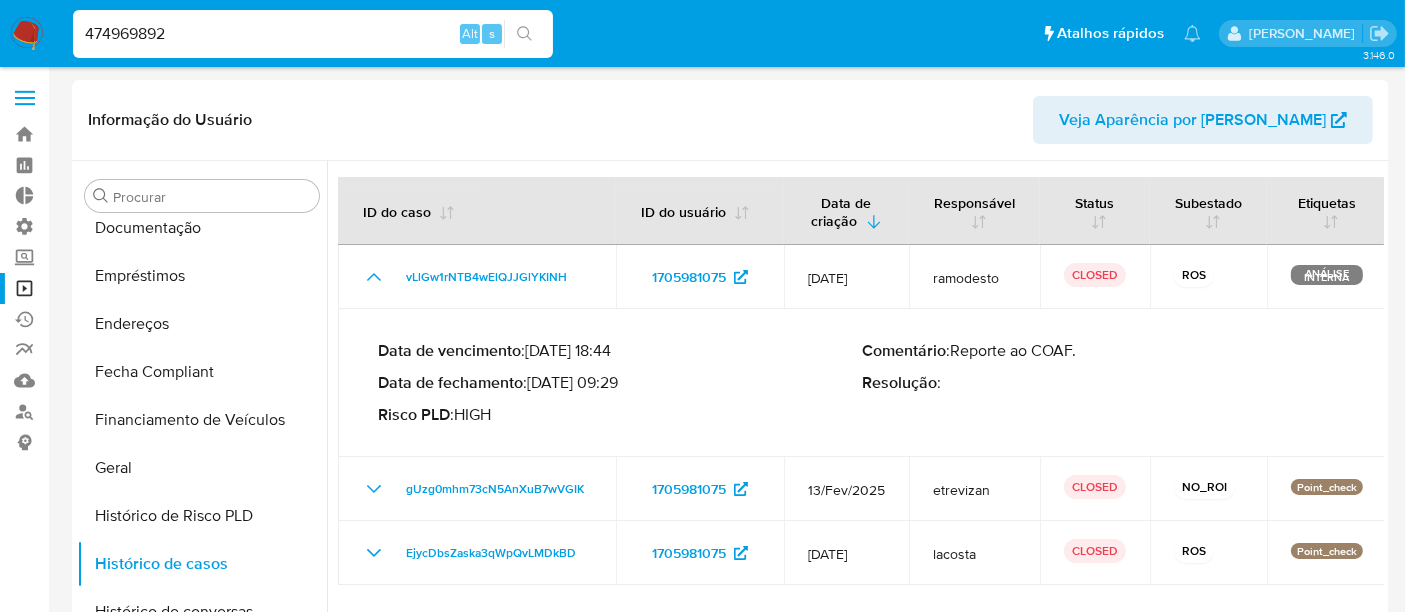 type on "474969892" 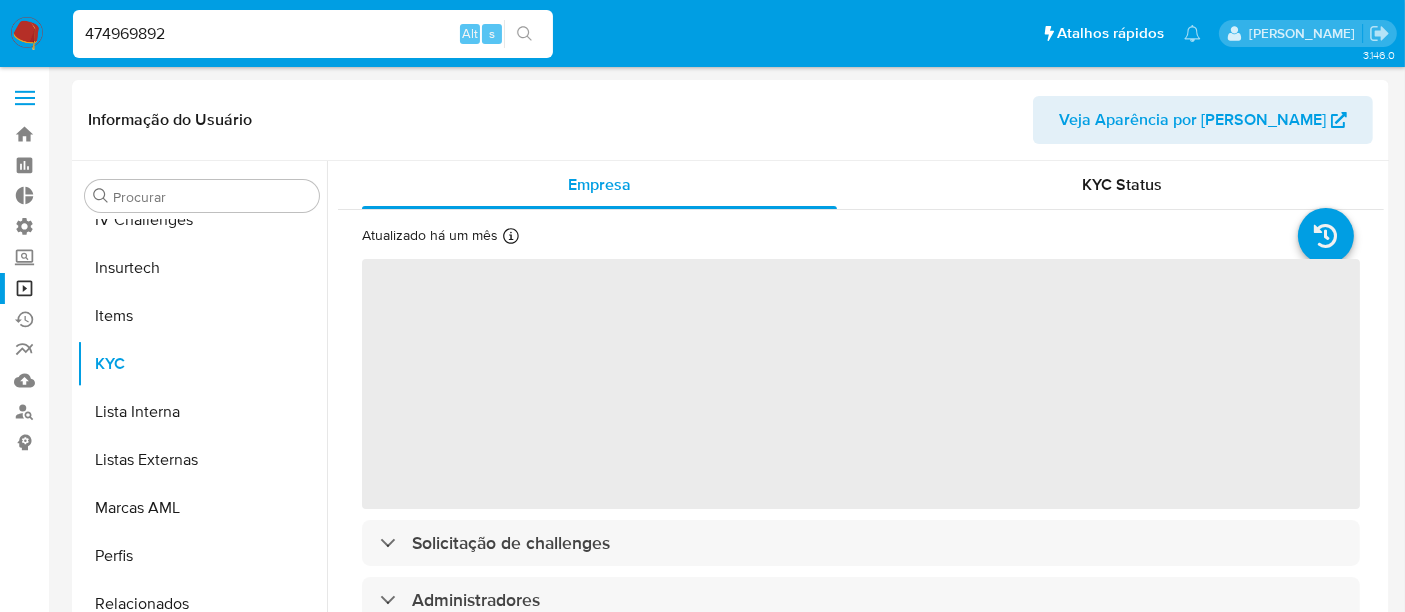 scroll, scrollTop: 844, scrollLeft: 0, axis: vertical 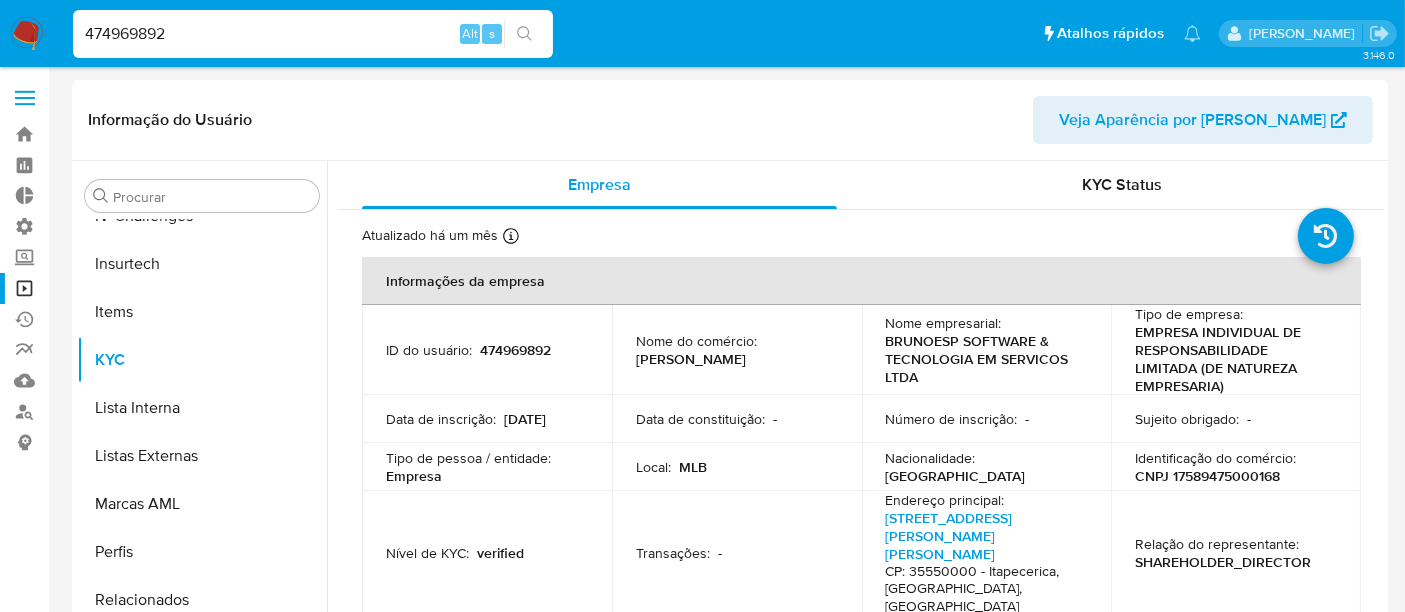 select on "10" 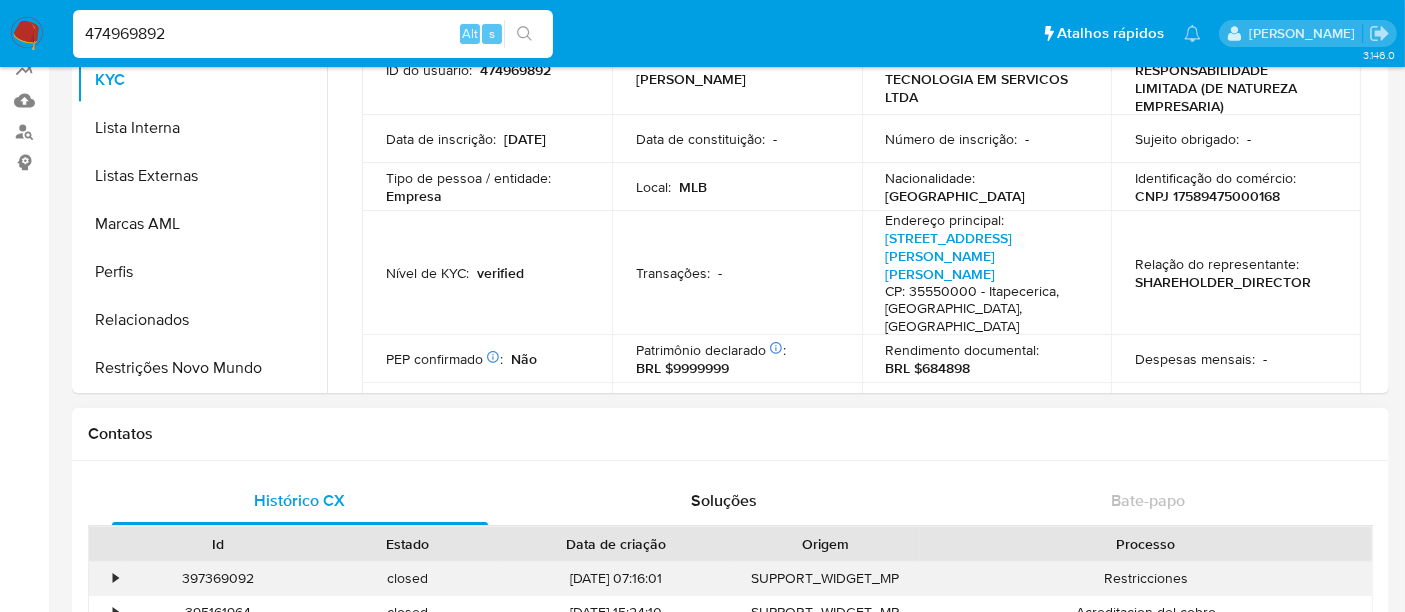 scroll, scrollTop: 333, scrollLeft: 0, axis: vertical 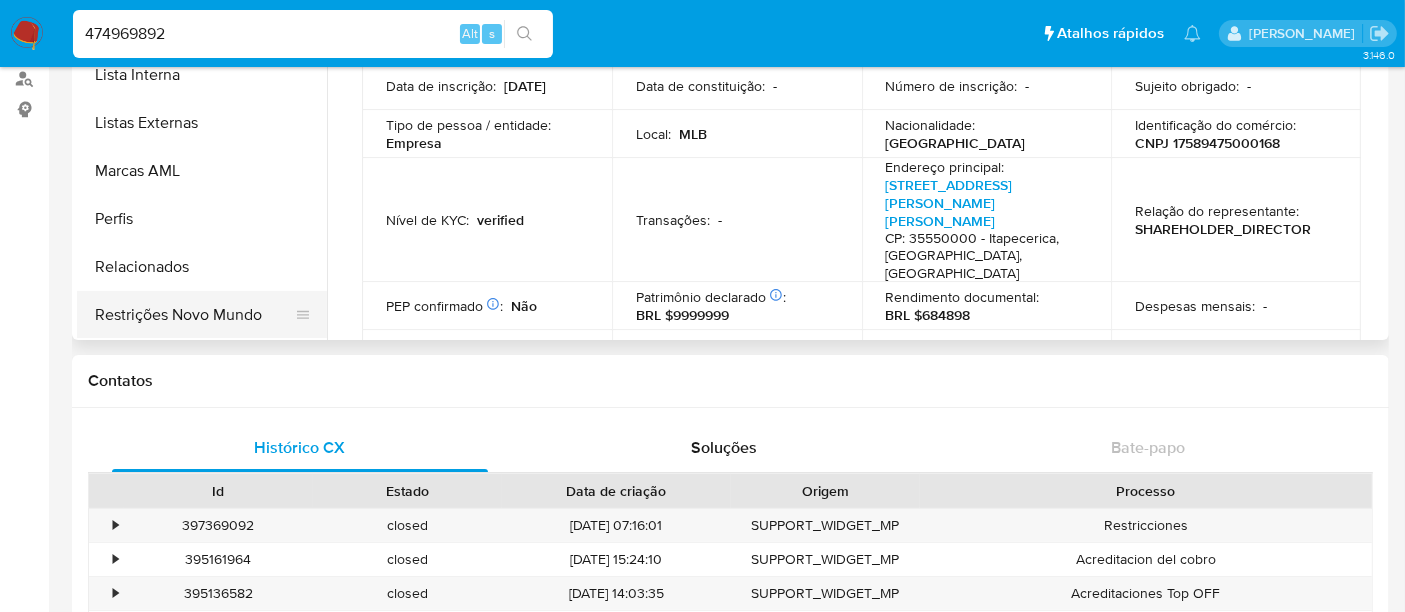click on "Restrições Novo Mundo" at bounding box center (194, 315) 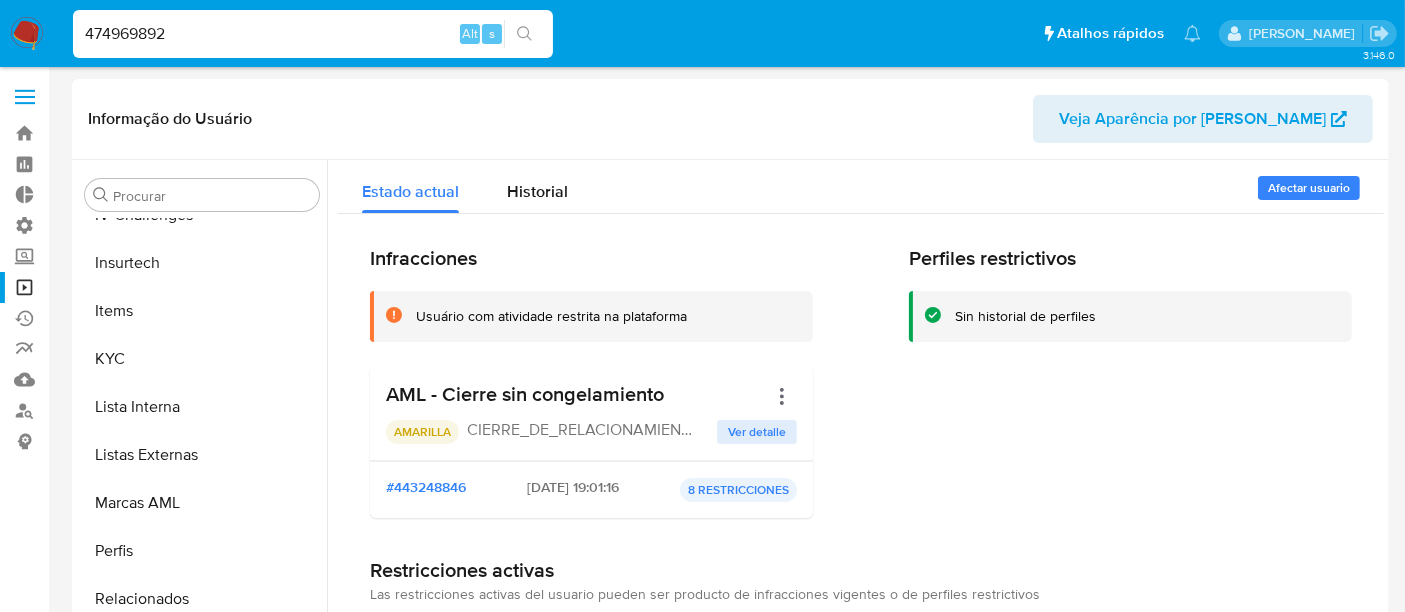 scroll, scrollTop: 0, scrollLeft: 0, axis: both 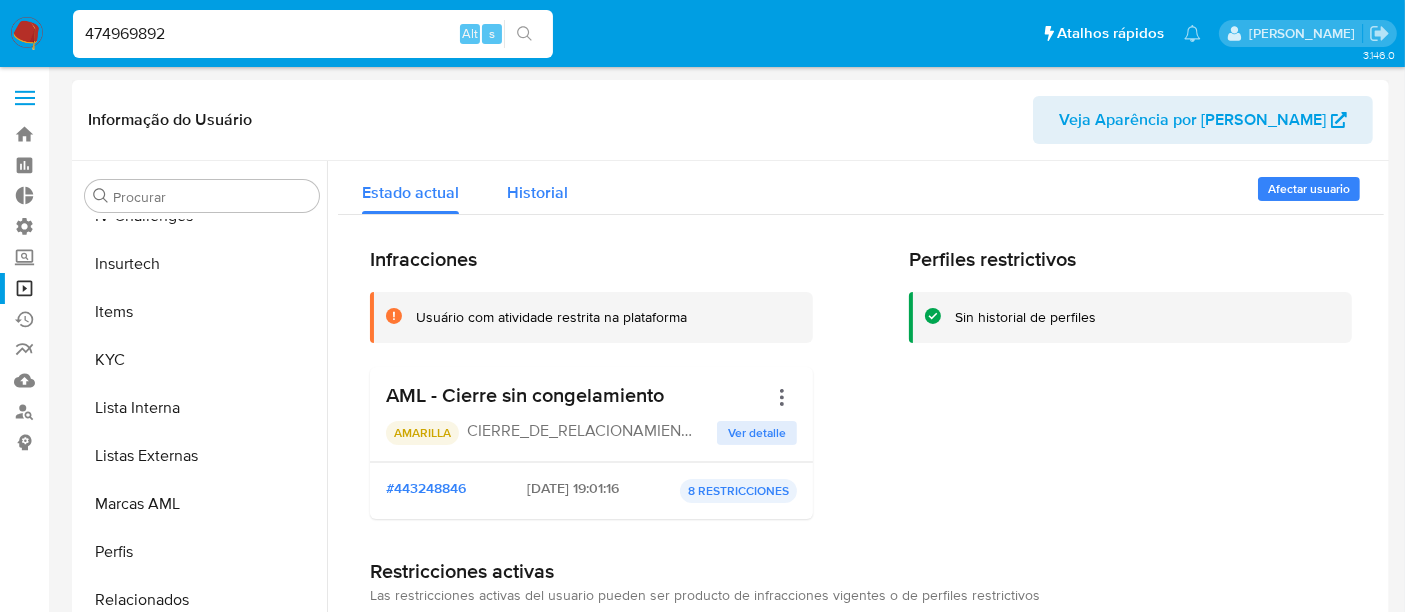 click on "Historial" at bounding box center (537, 192) 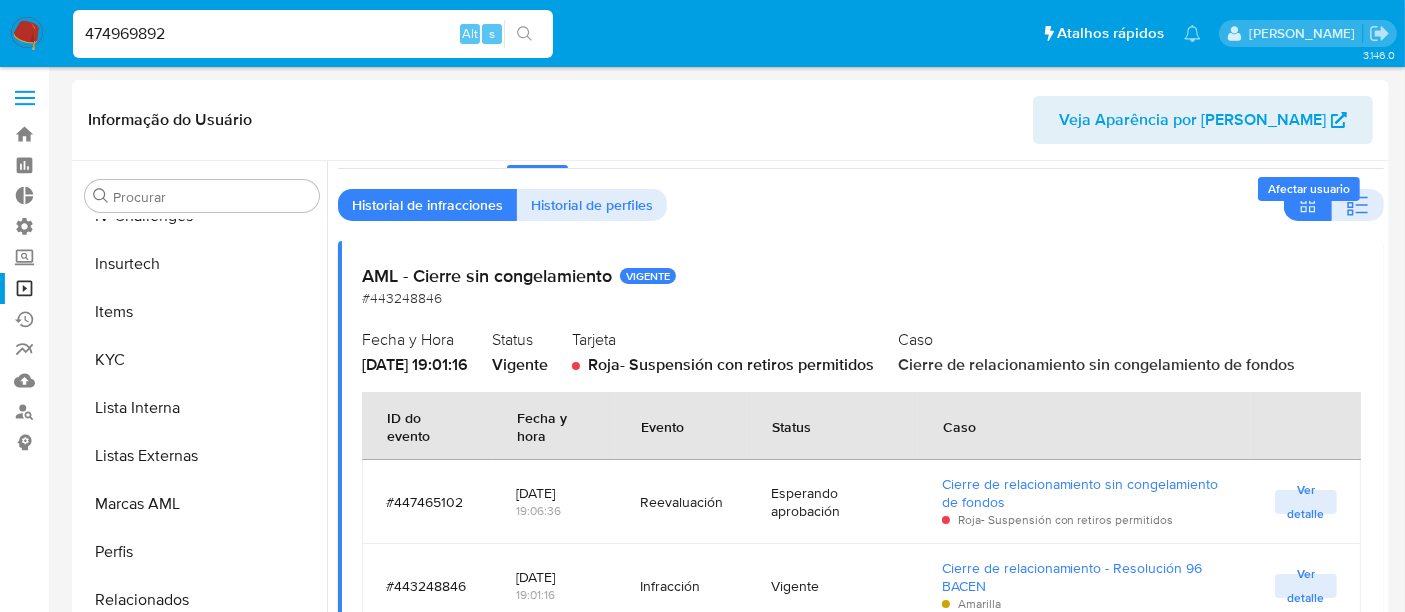 scroll, scrollTop: 66, scrollLeft: 0, axis: vertical 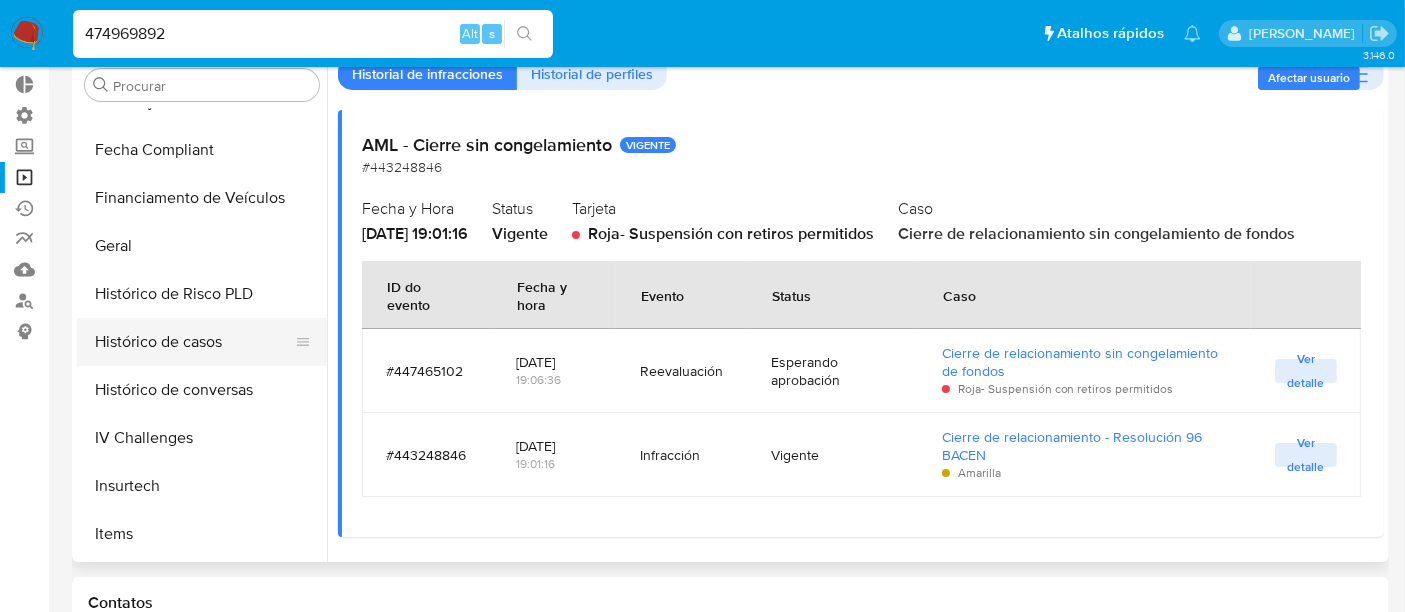 click on "Histórico de casos" at bounding box center [194, 342] 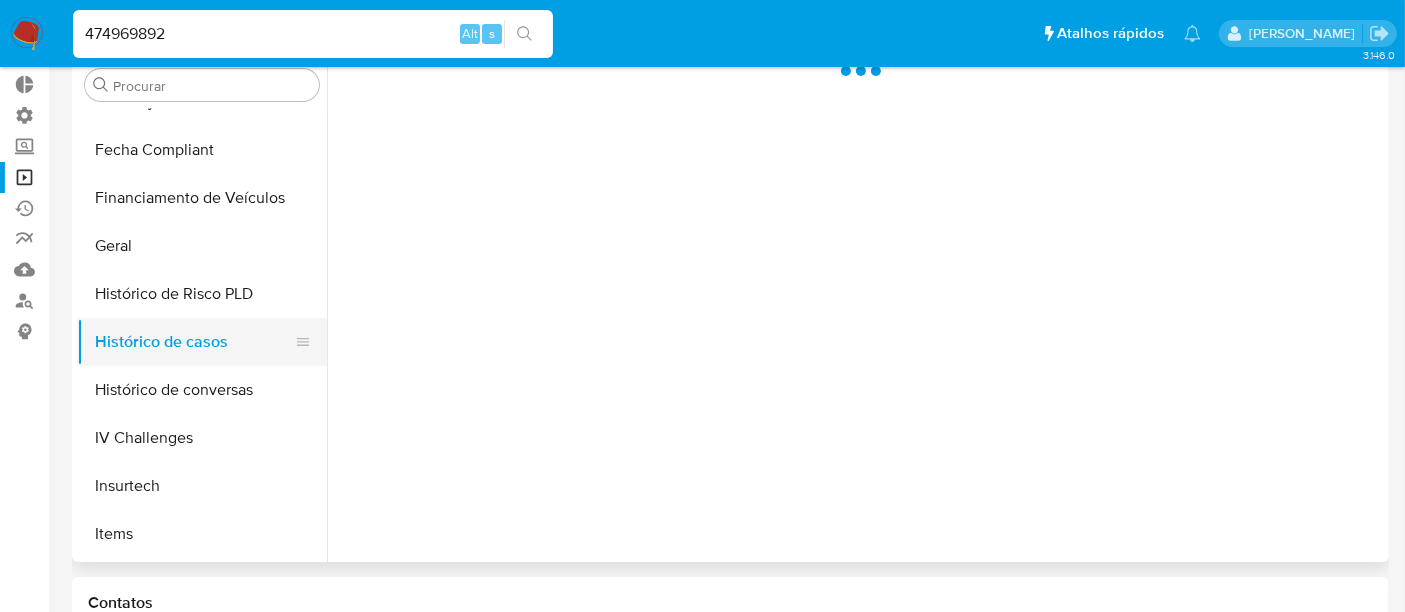 scroll, scrollTop: 0, scrollLeft: 0, axis: both 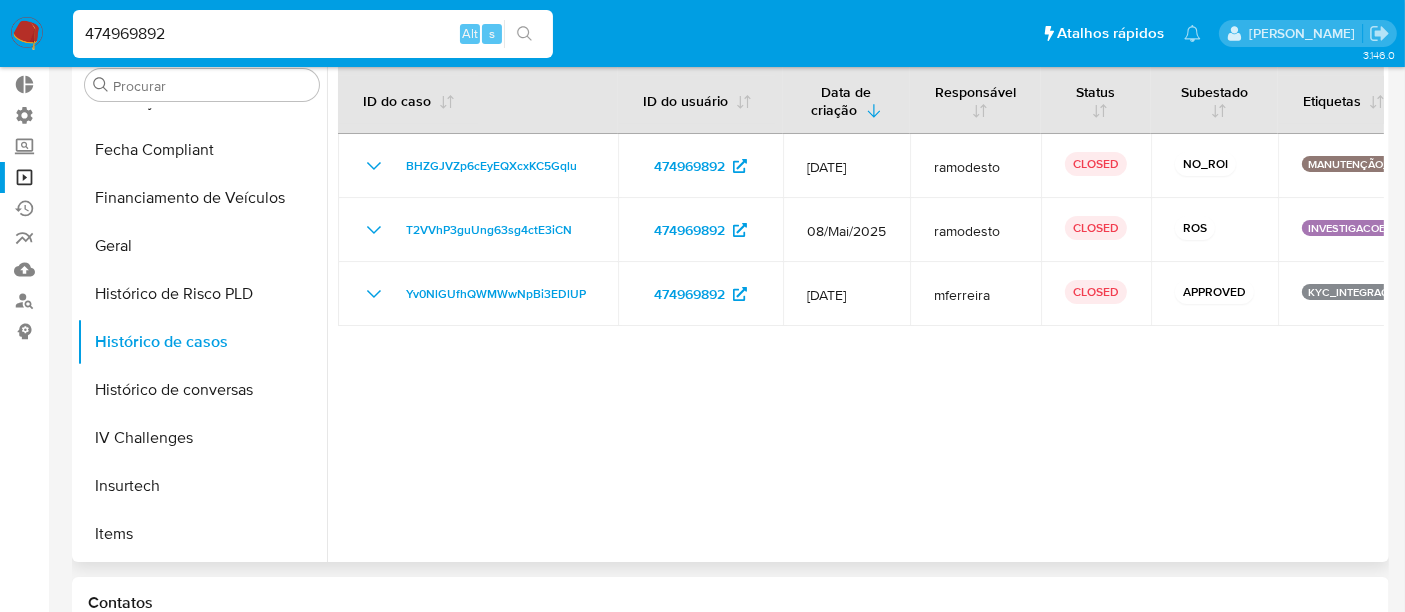 click at bounding box center [855, 306] 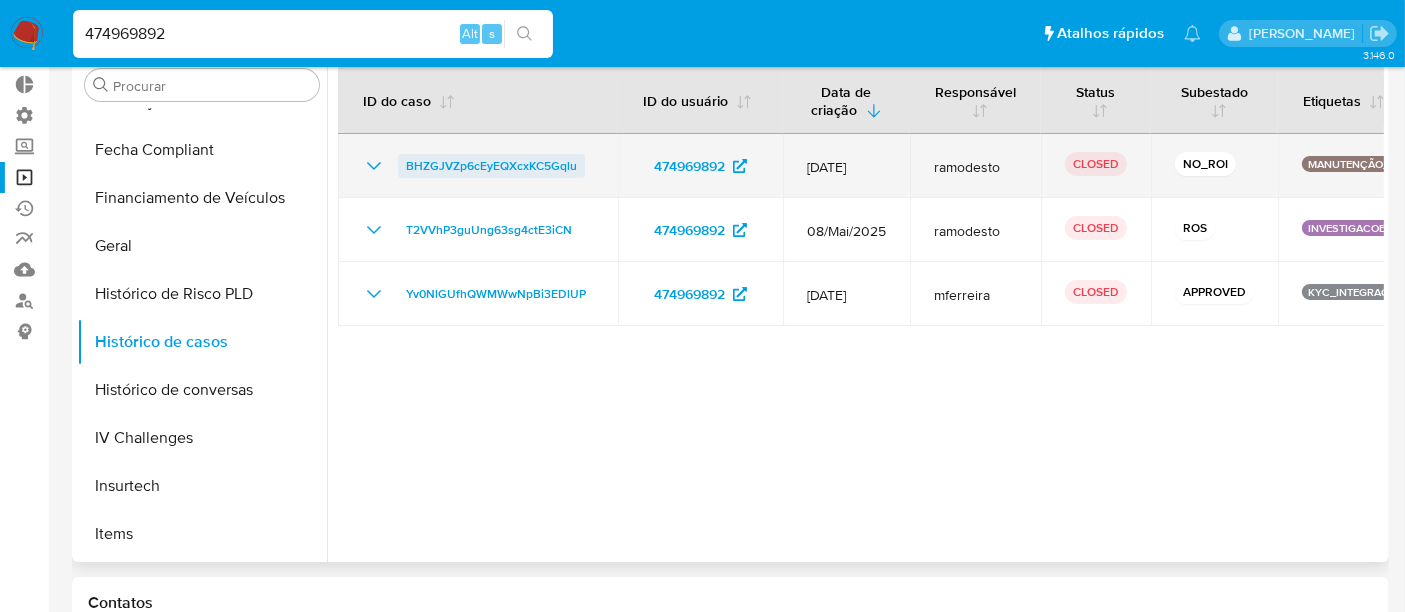 click on "BHZGJVZp6cEyEQXcxKC5Gqlu" at bounding box center (491, 166) 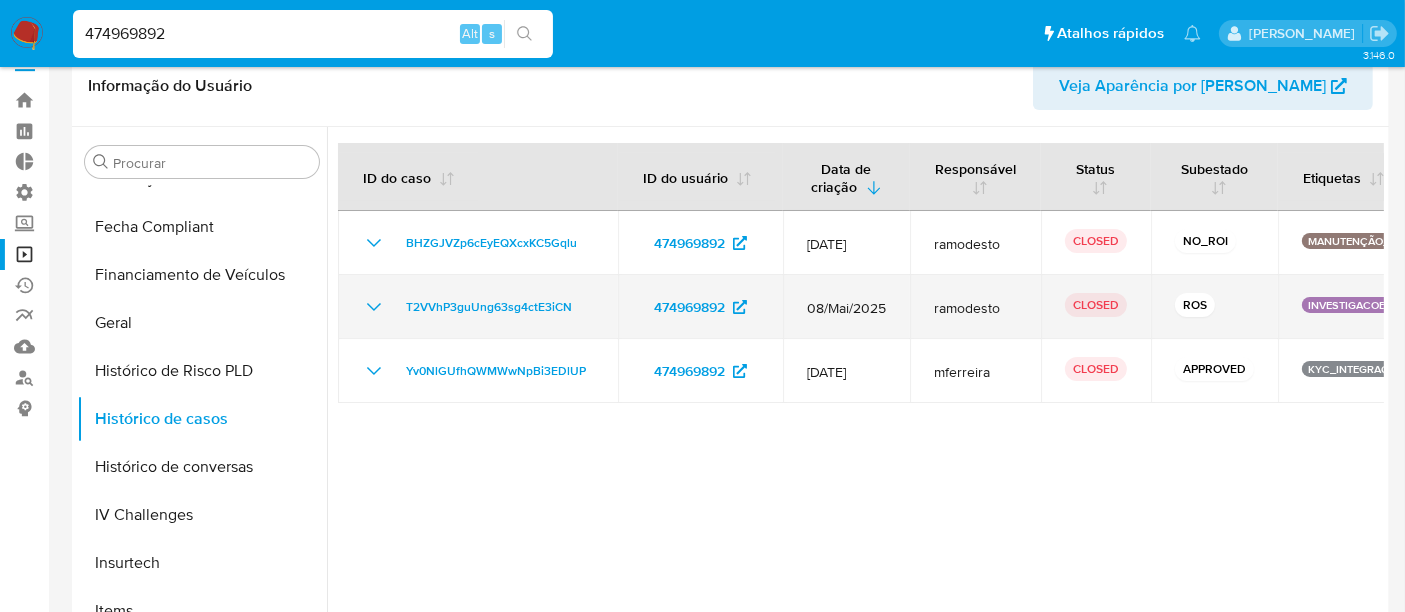 scroll, scrollTop: 0, scrollLeft: 0, axis: both 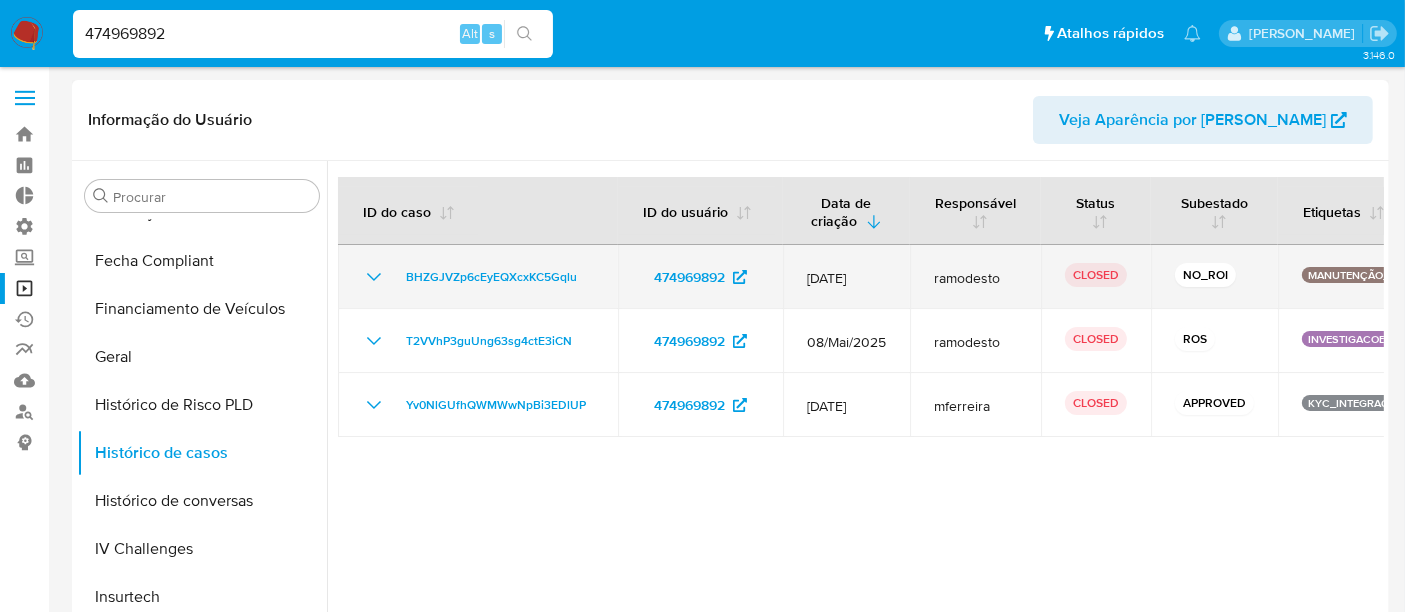 click 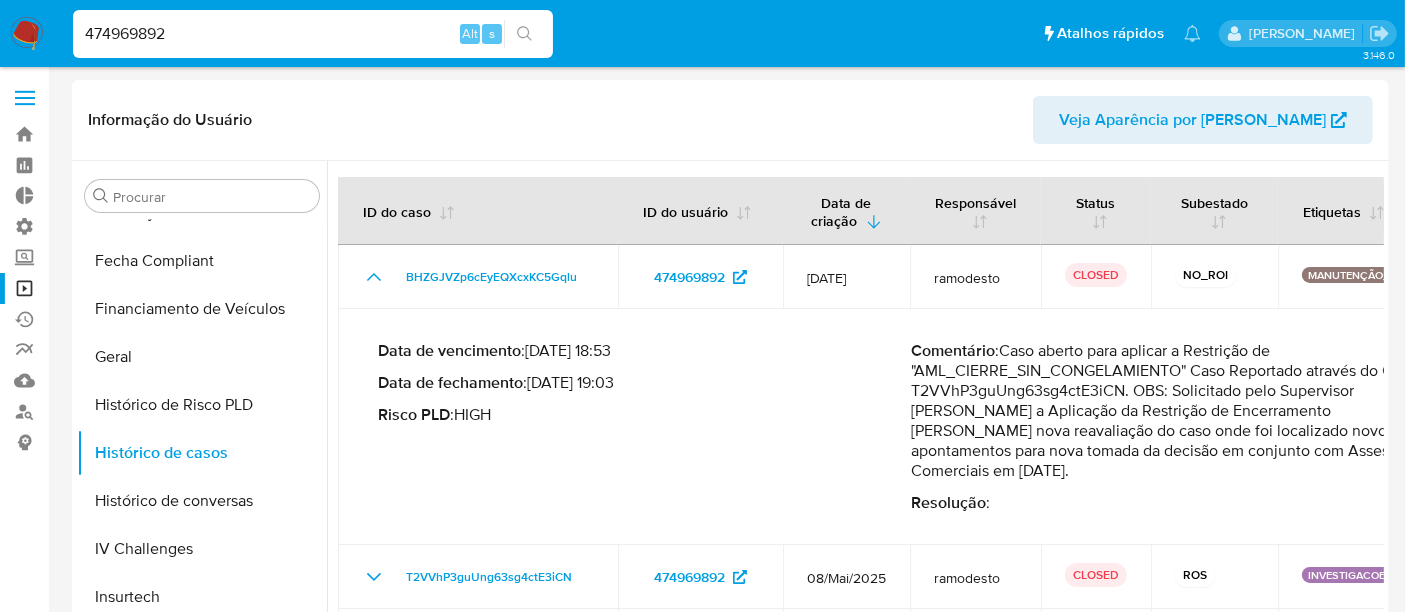 drag, startPoint x: 935, startPoint y: 390, endPoint x: 1145, endPoint y: 390, distance: 210 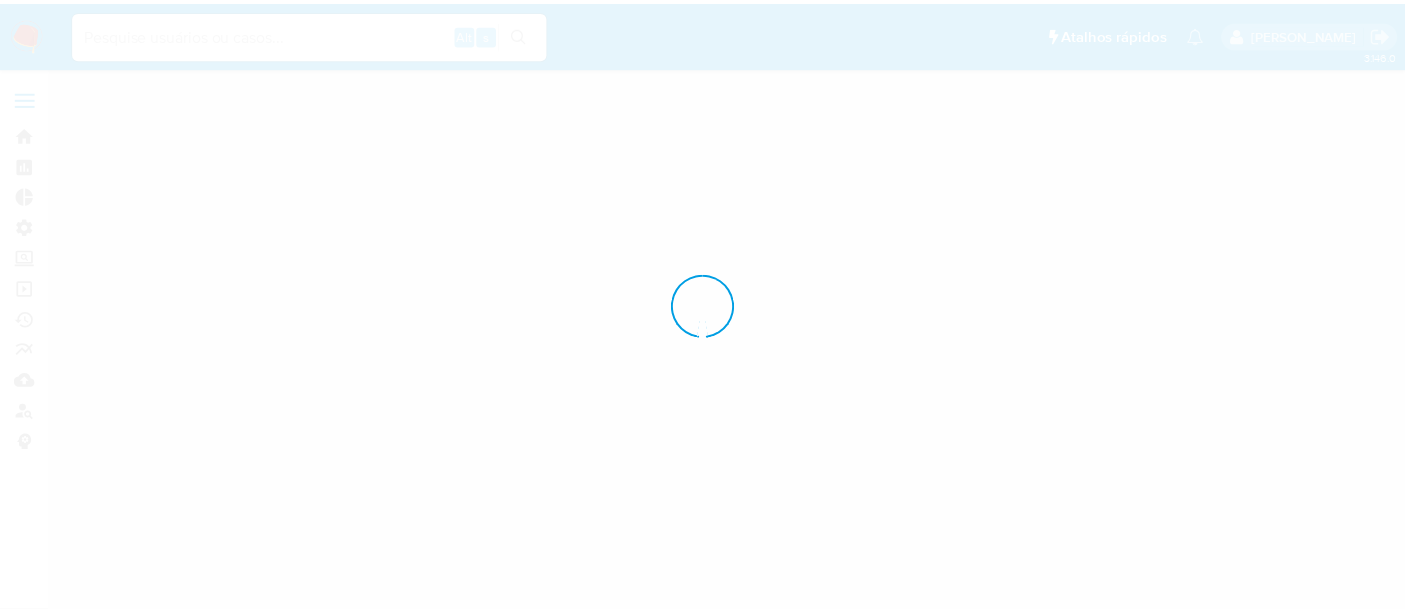 scroll, scrollTop: 0, scrollLeft: 0, axis: both 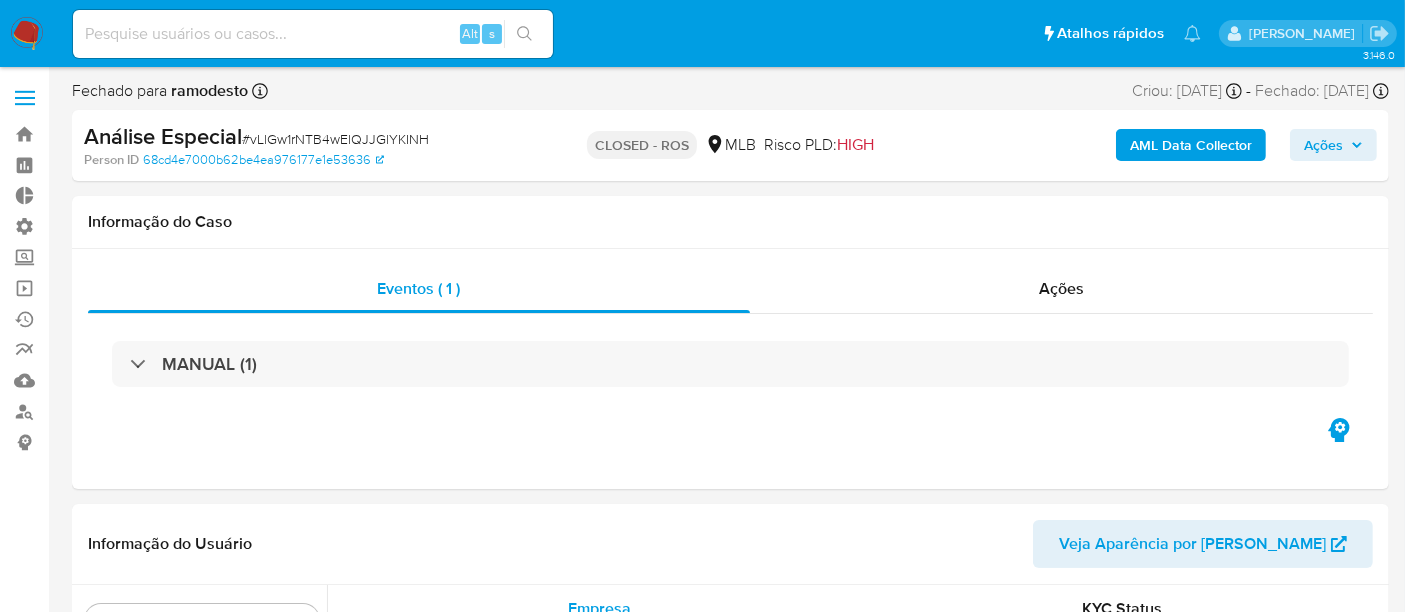 select on "10" 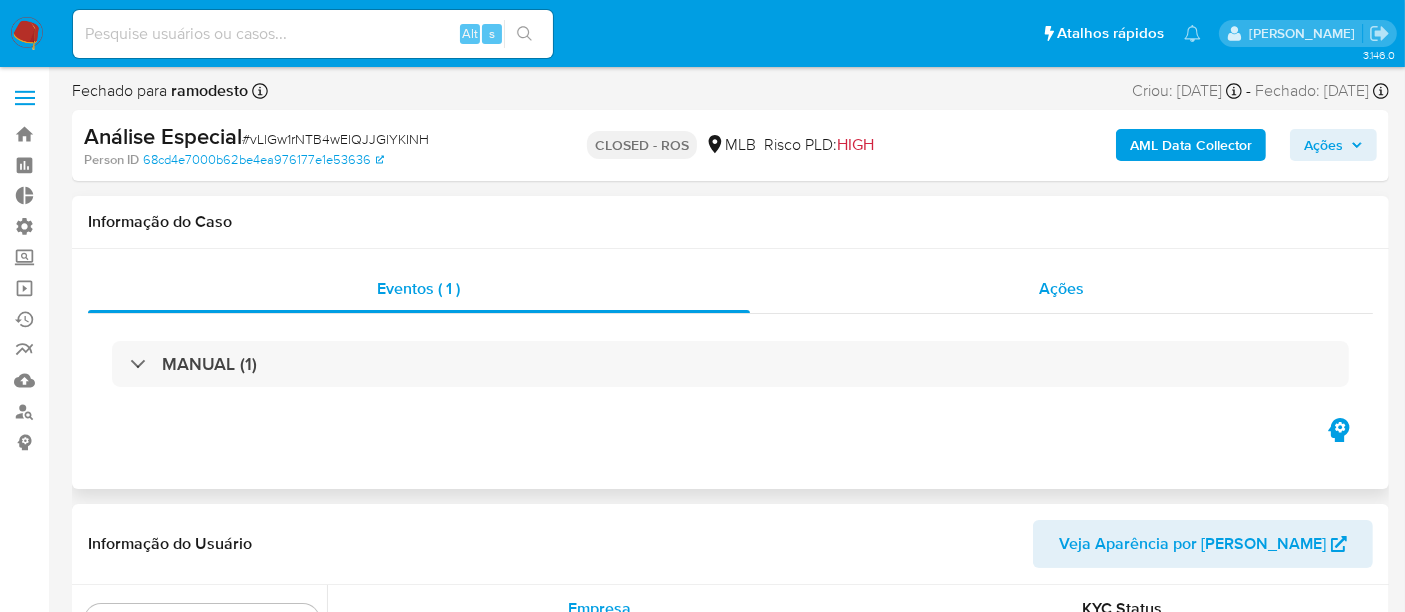 click on "Ações" at bounding box center (1062, 289) 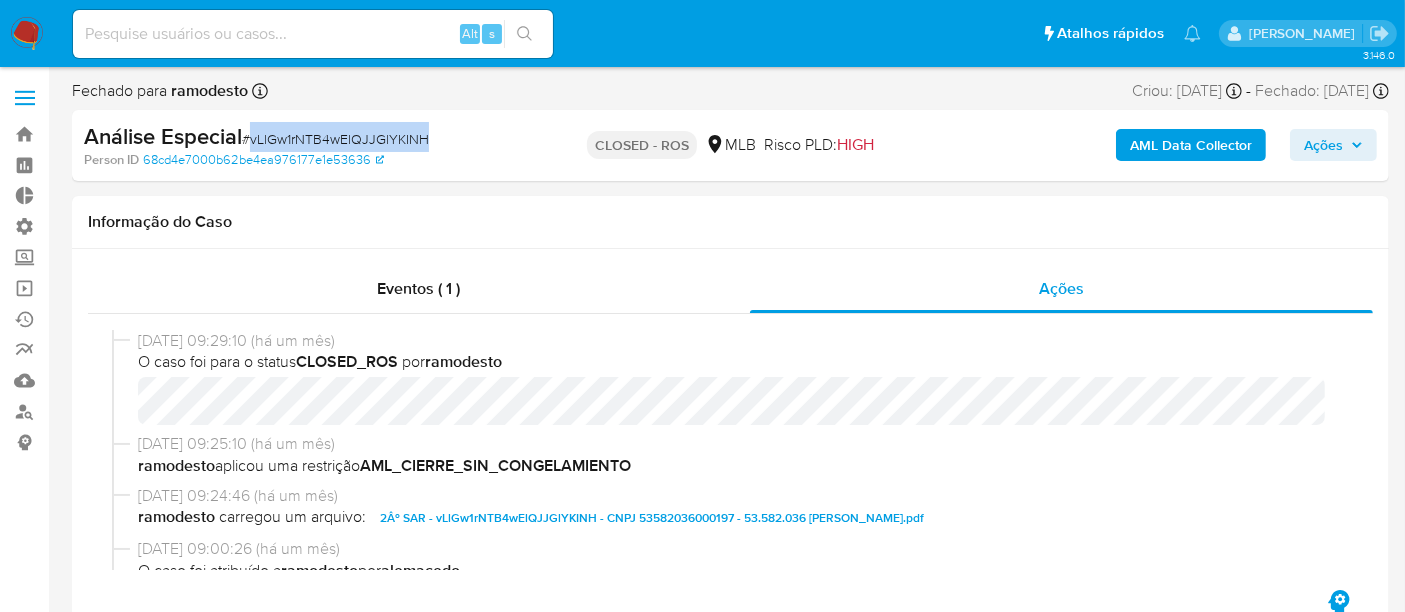 drag, startPoint x: 248, startPoint y: 139, endPoint x: 434, endPoint y: 138, distance: 186.00269 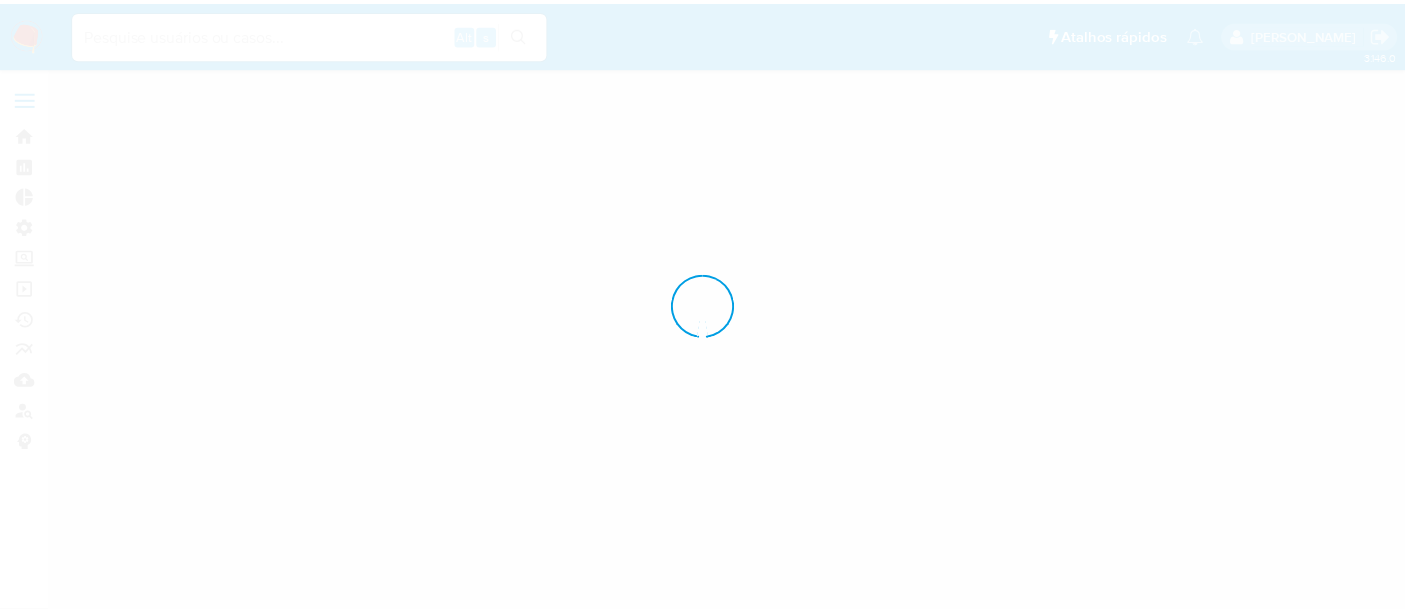 scroll, scrollTop: 0, scrollLeft: 0, axis: both 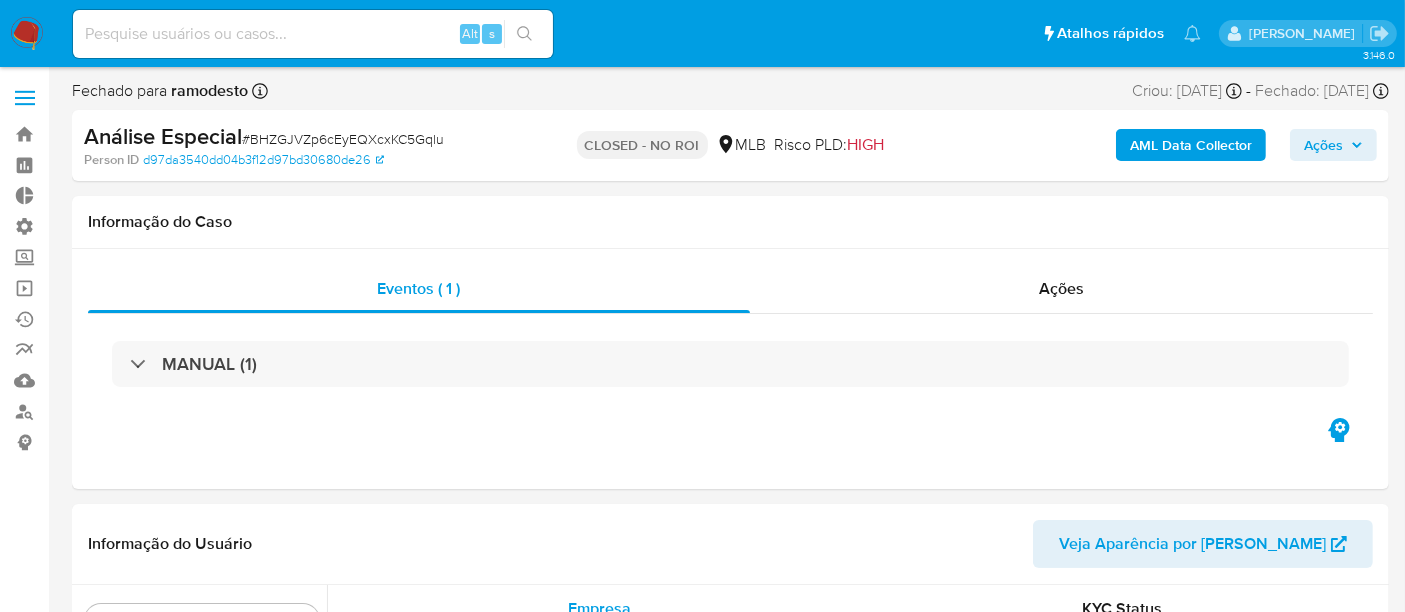 select on "10" 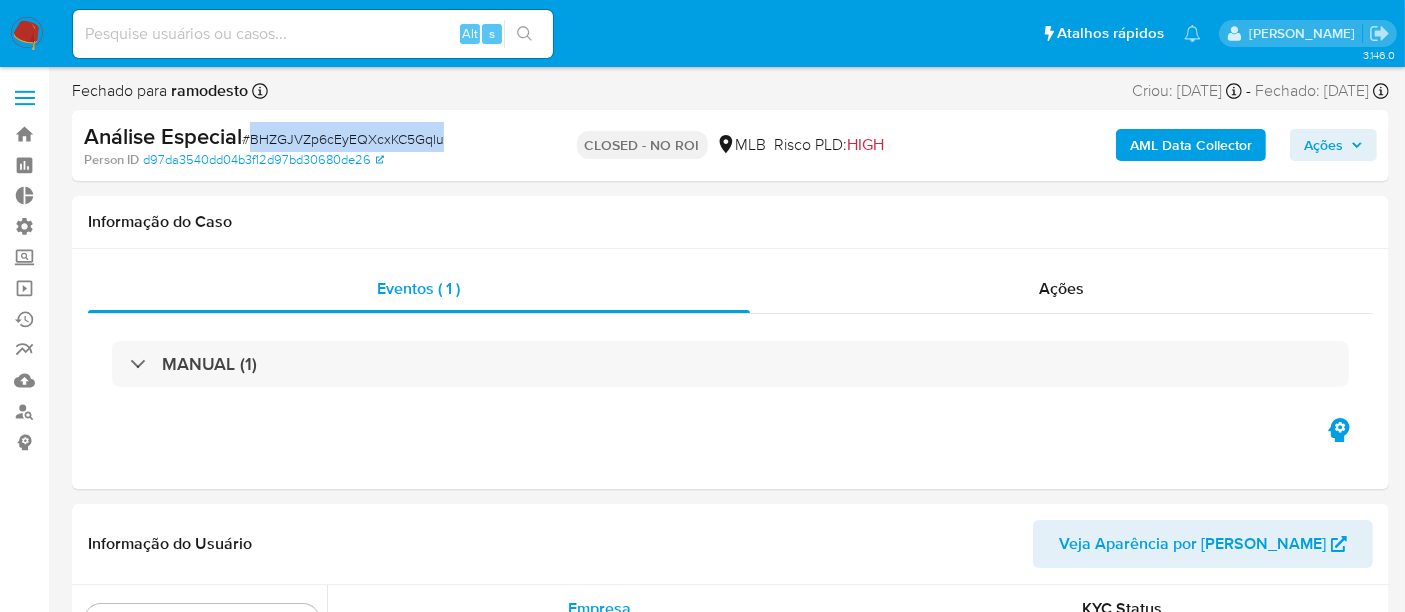 drag, startPoint x: 252, startPoint y: 135, endPoint x: 450, endPoint y: 140, distance: 198.06313 